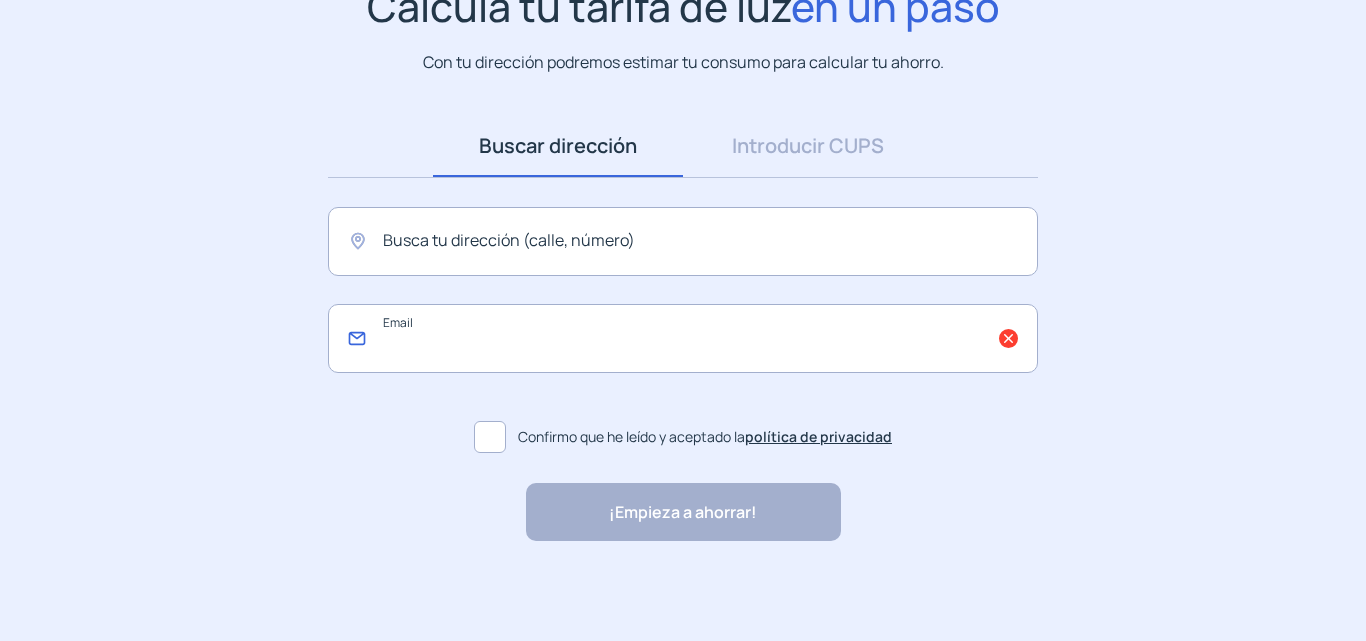 scroll, scrollTop: 0, scrollLeft: 0, axis: both 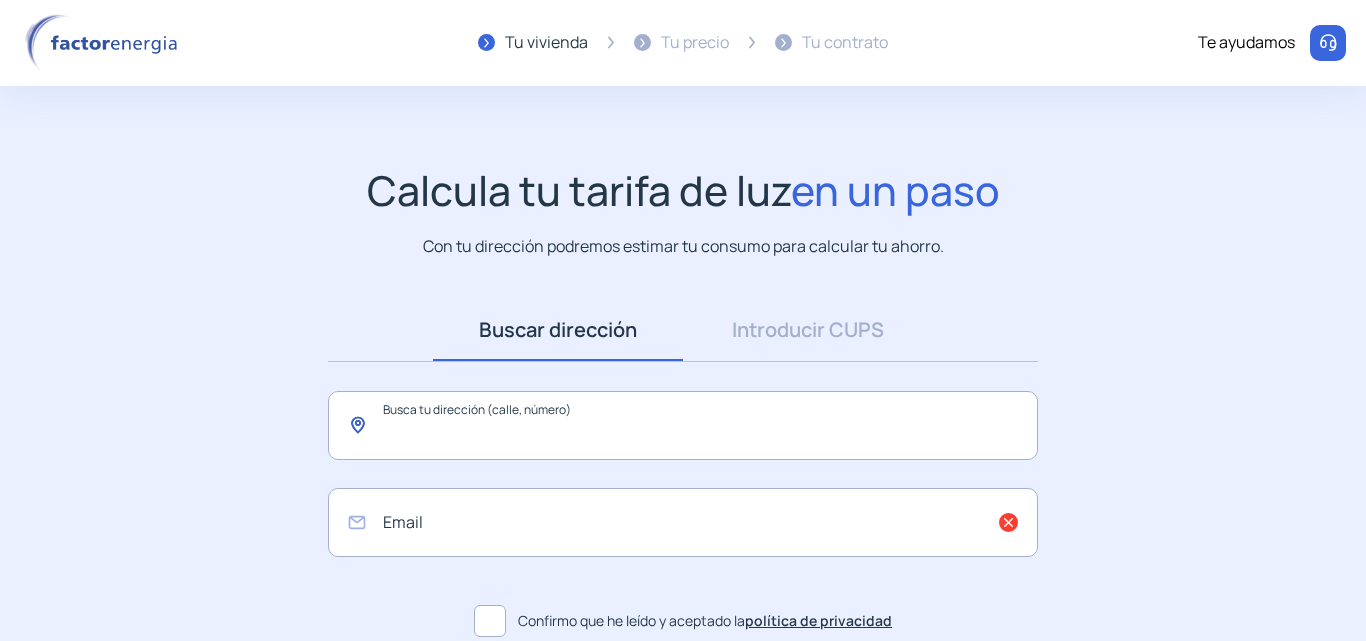click 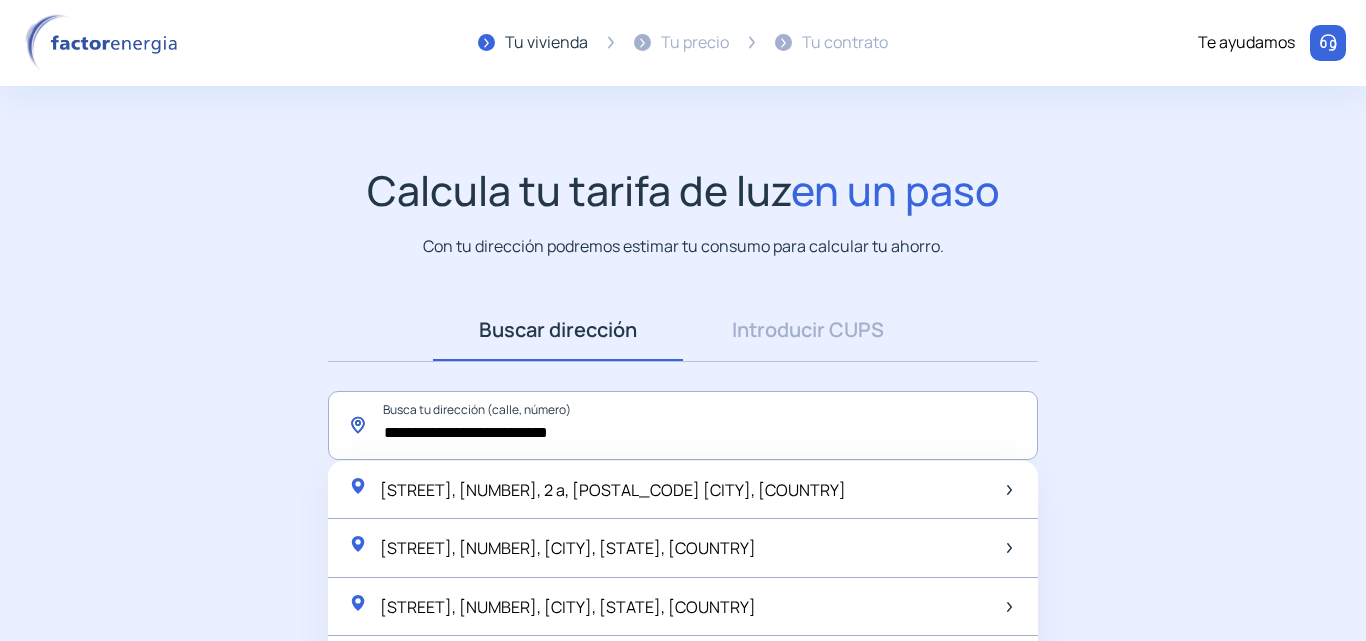 drag, startPoint x: 552, startPoint y: 437, endPoint x: 541, endPoint y: 437, distance: 11 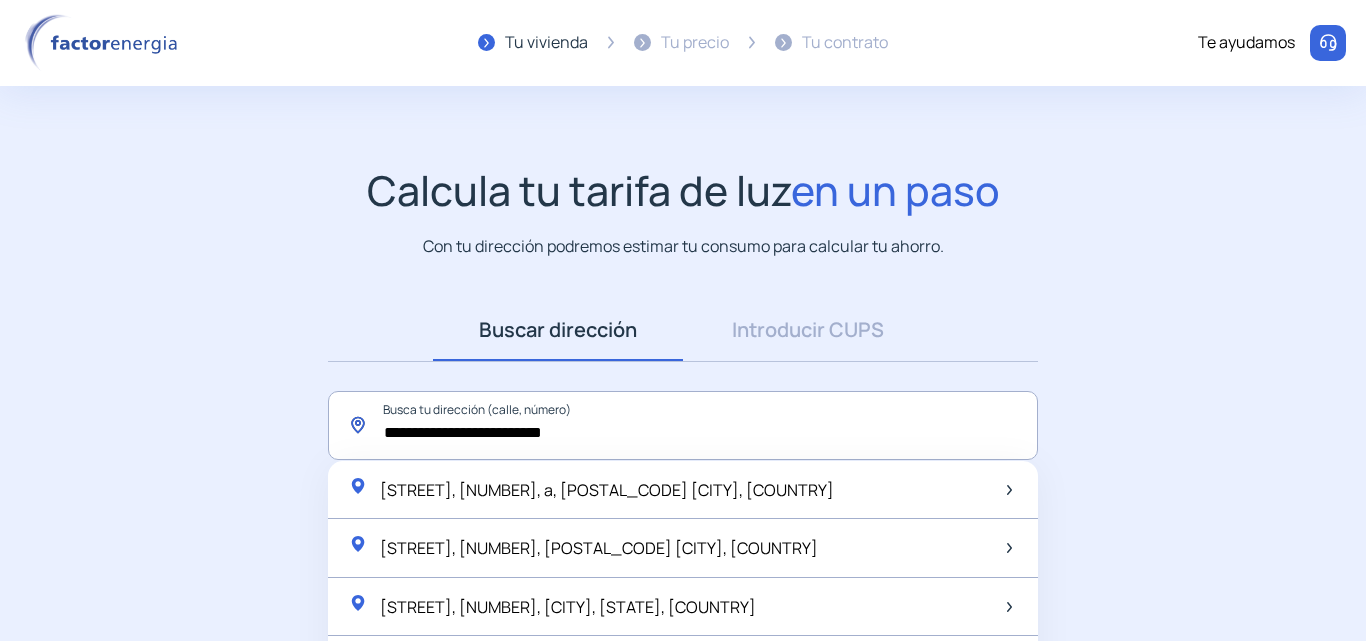 click on "**********" 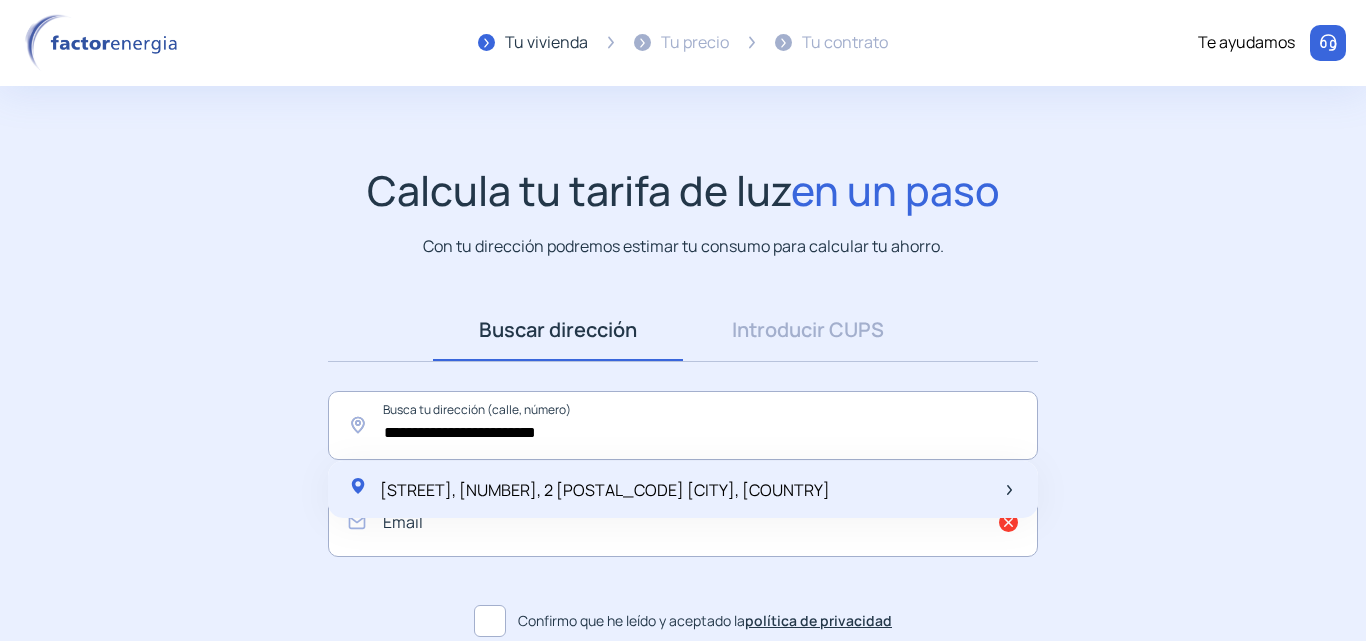 click on "[STREET], [NUMBER], 2 [POSTAL_CODE] [CITY], [COUNTRY]" 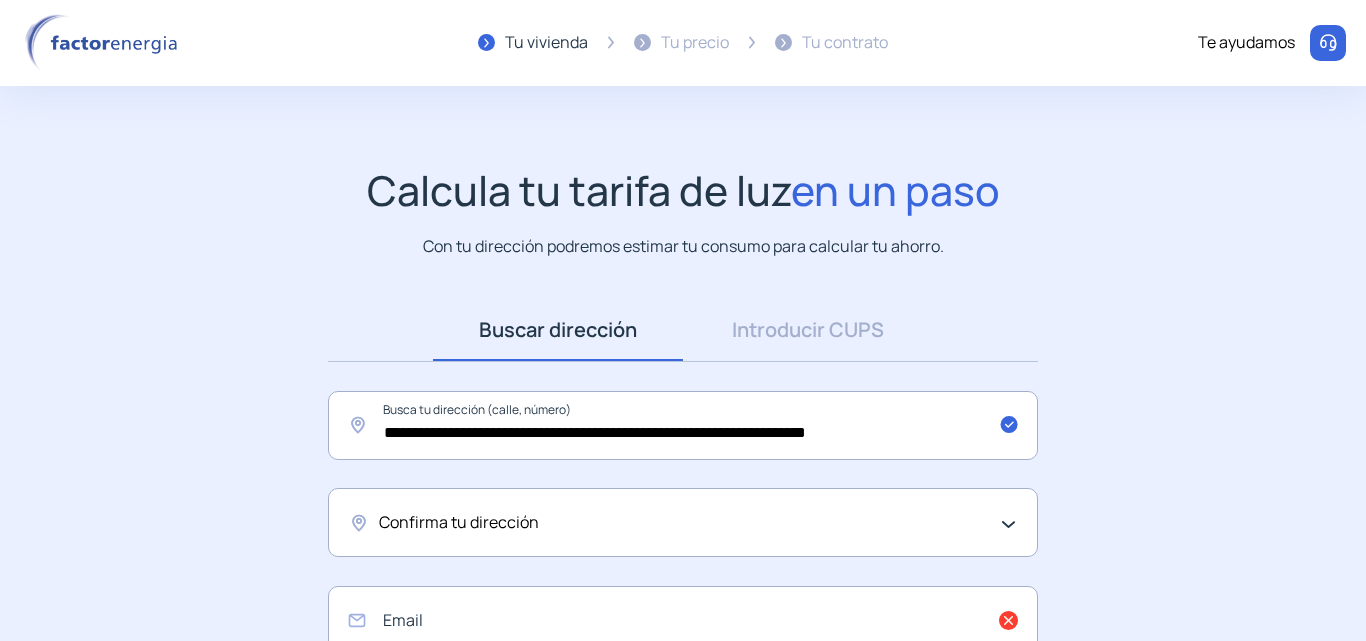 click on "Confirma tu dirección" 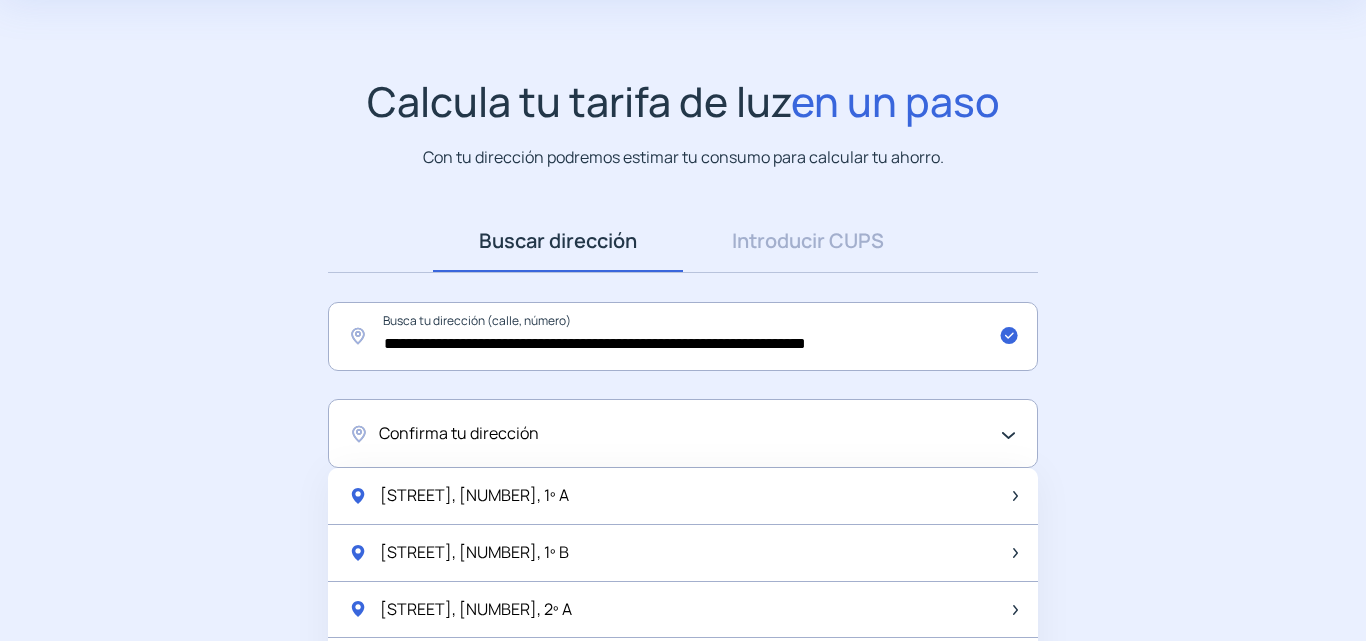 scroll, scrollTop: 200, scrollLeft: 0, axis: vertical 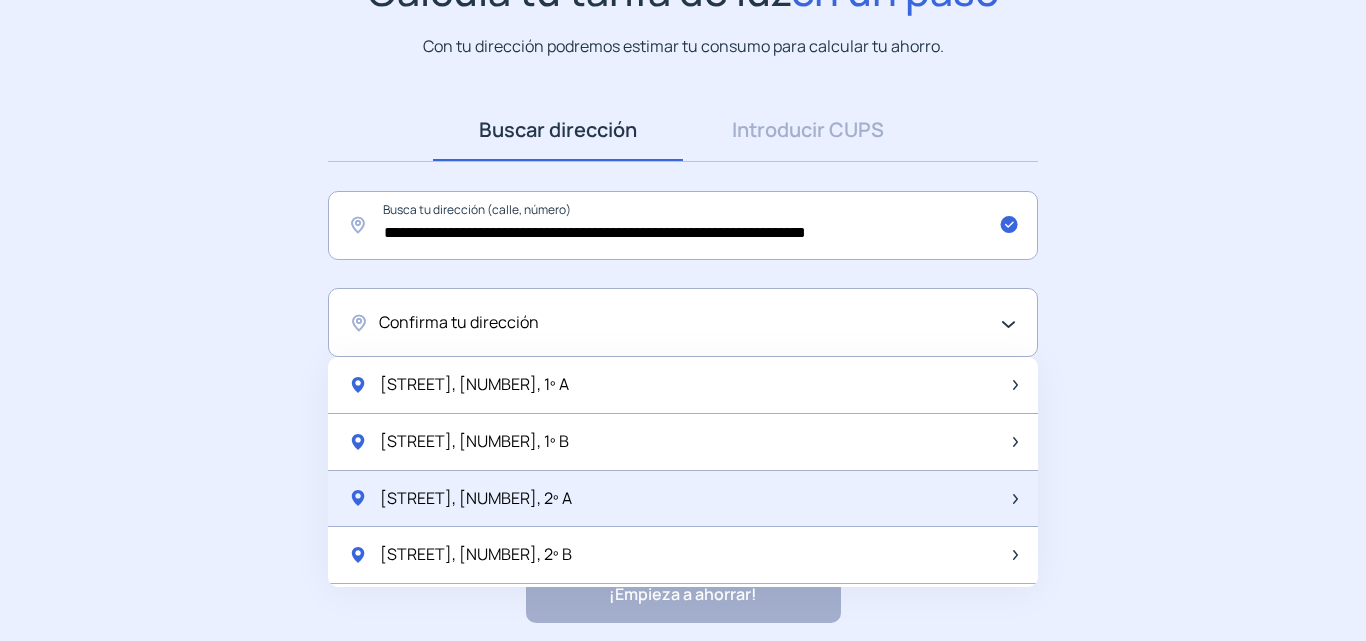 click on "[STREET], [NUMBER], 2º A" 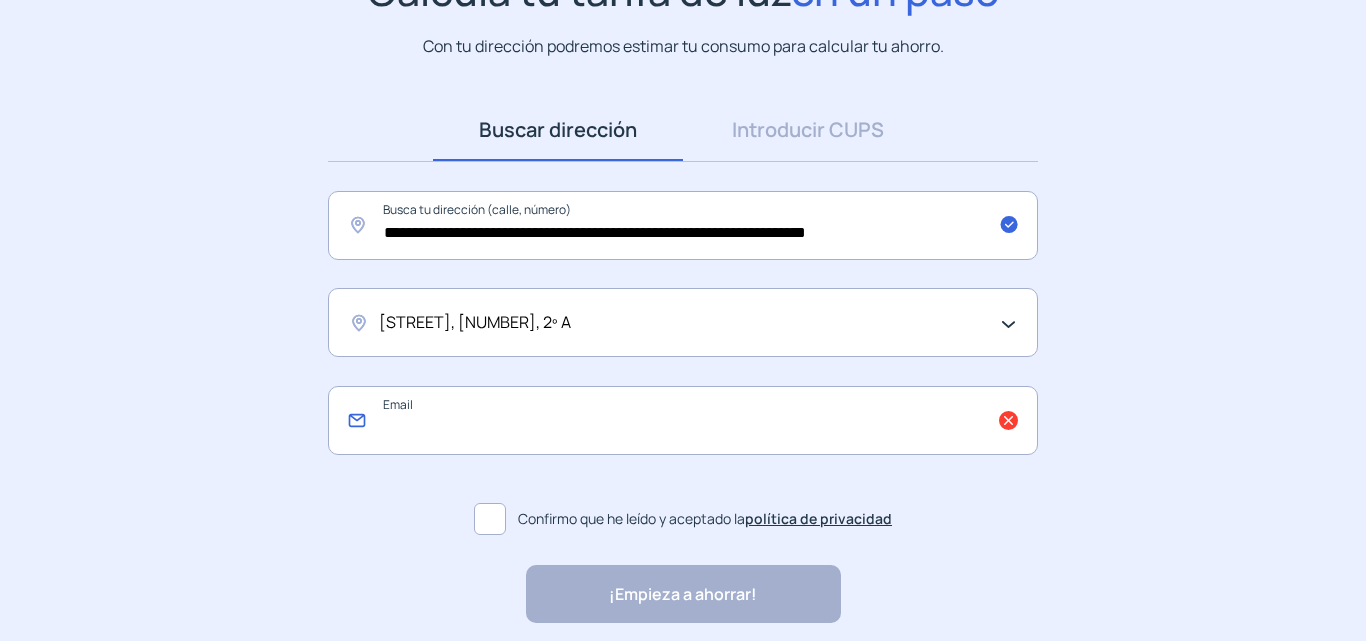 click 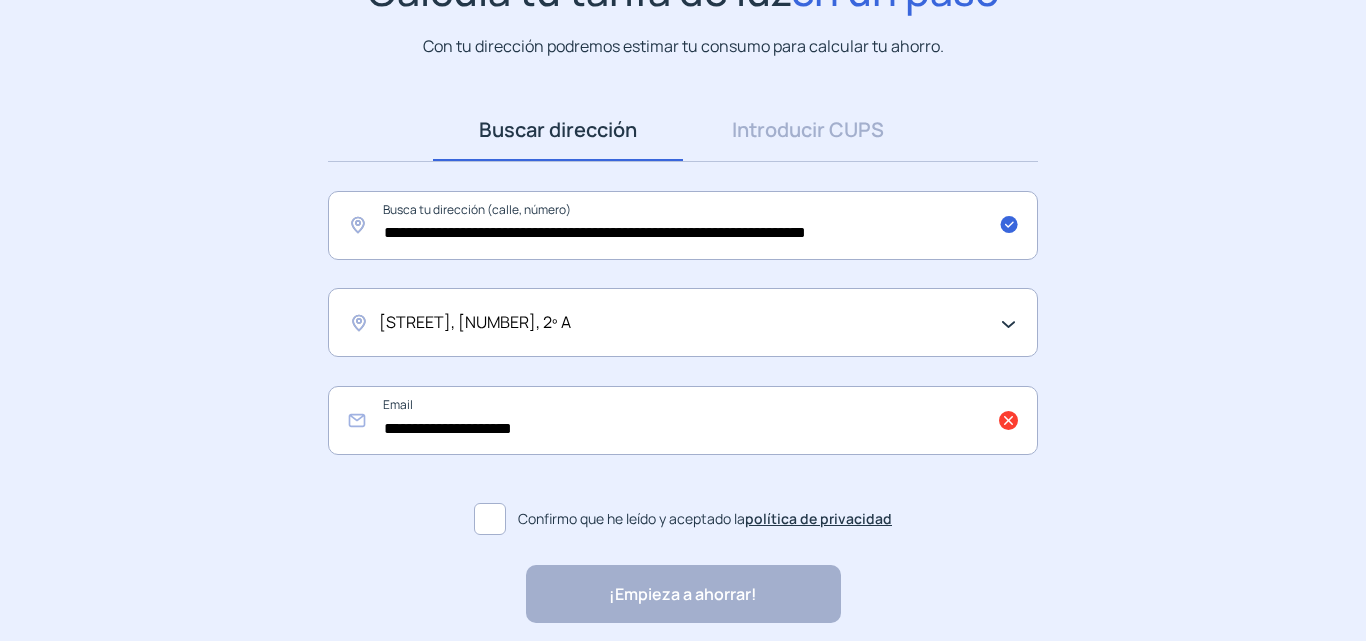 drag, startPoint x: 473, startPoint y: 521, endPoint x: 490, endPoint y: 521, distance: 17 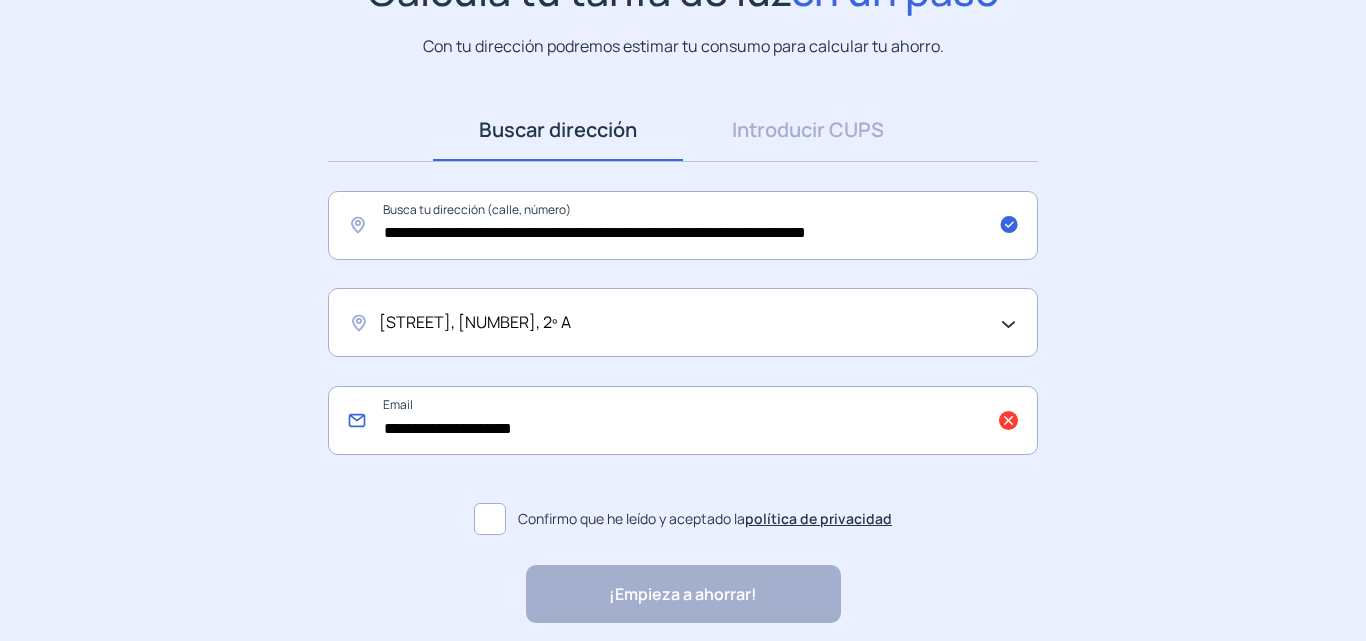 click on "**********" 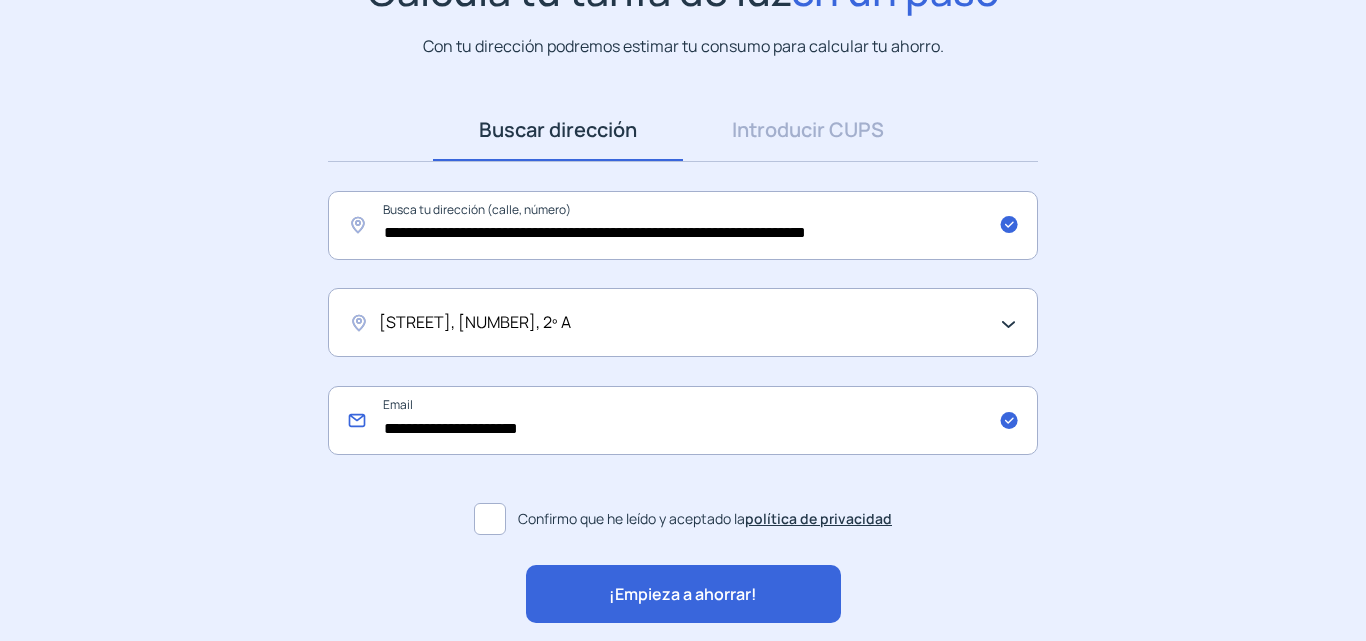 type on "**********" 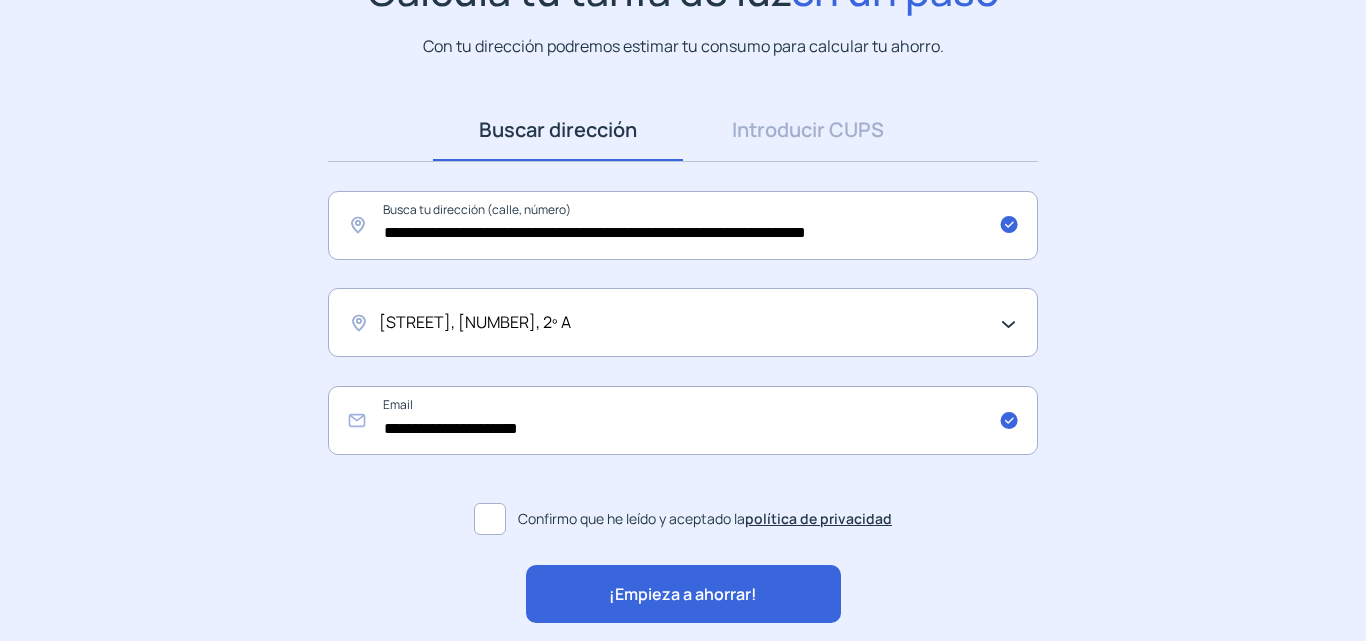 click on "¡Empieza a ahorrar!" 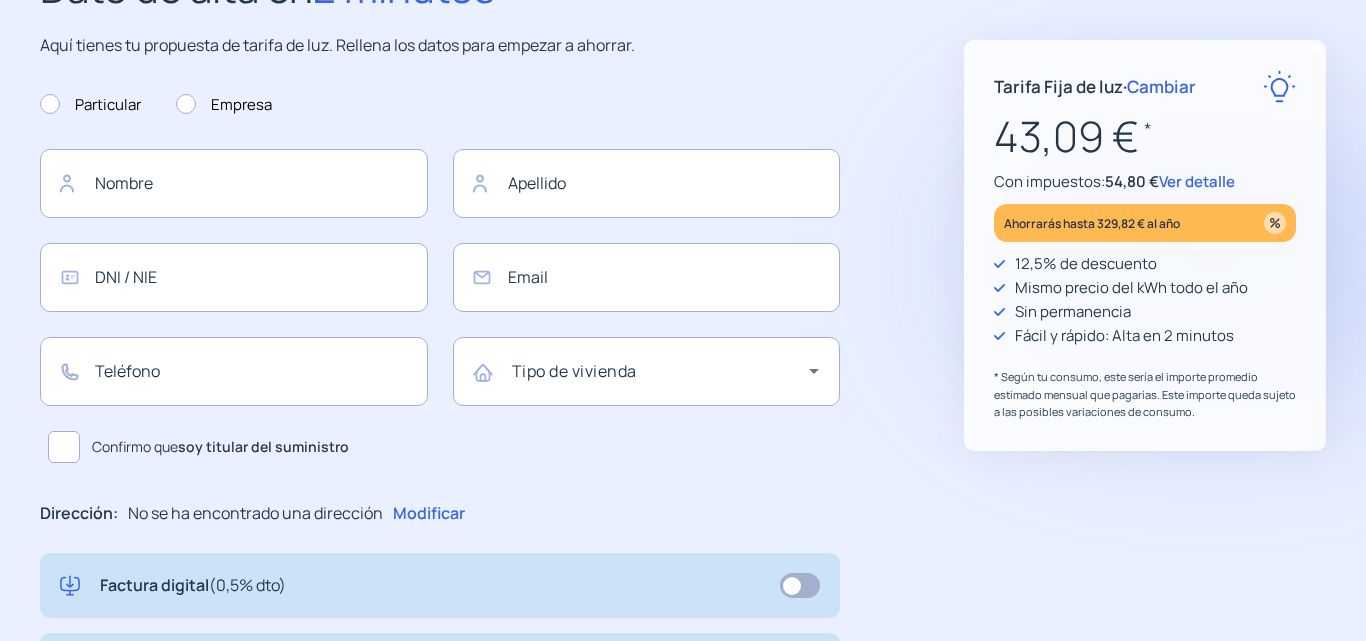 type on "******" 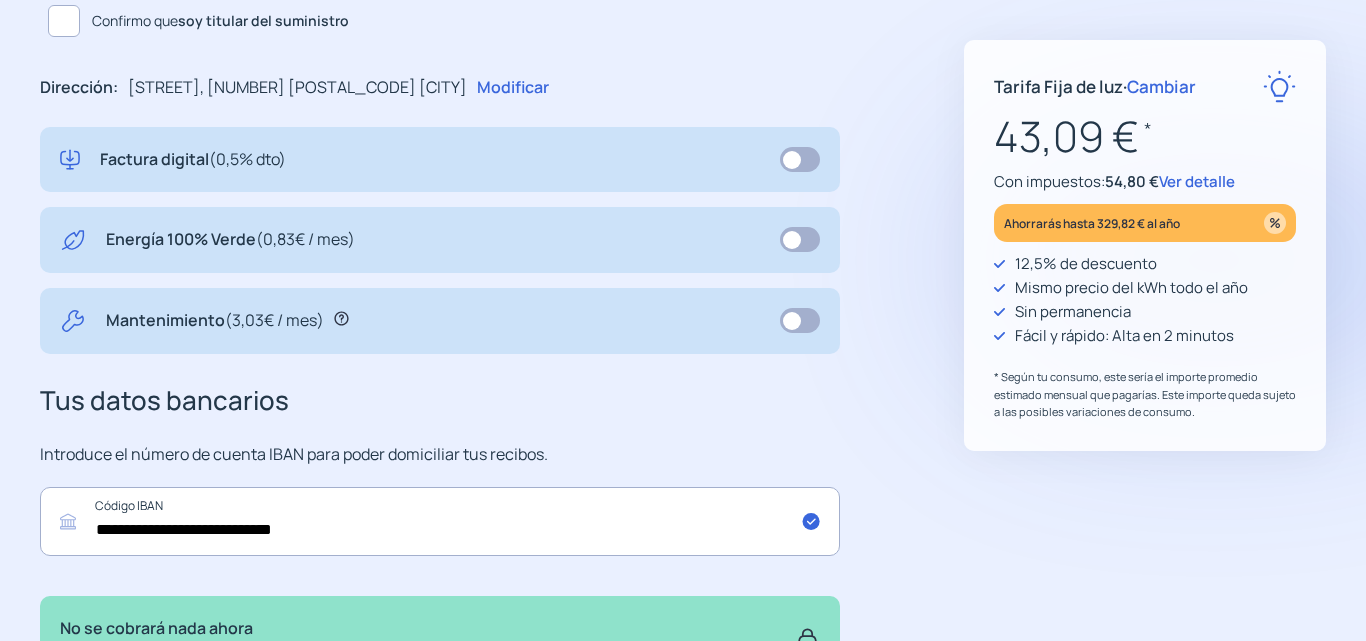 scroll, scrollTop: 336, scrollLeft: 0, axis: vertical 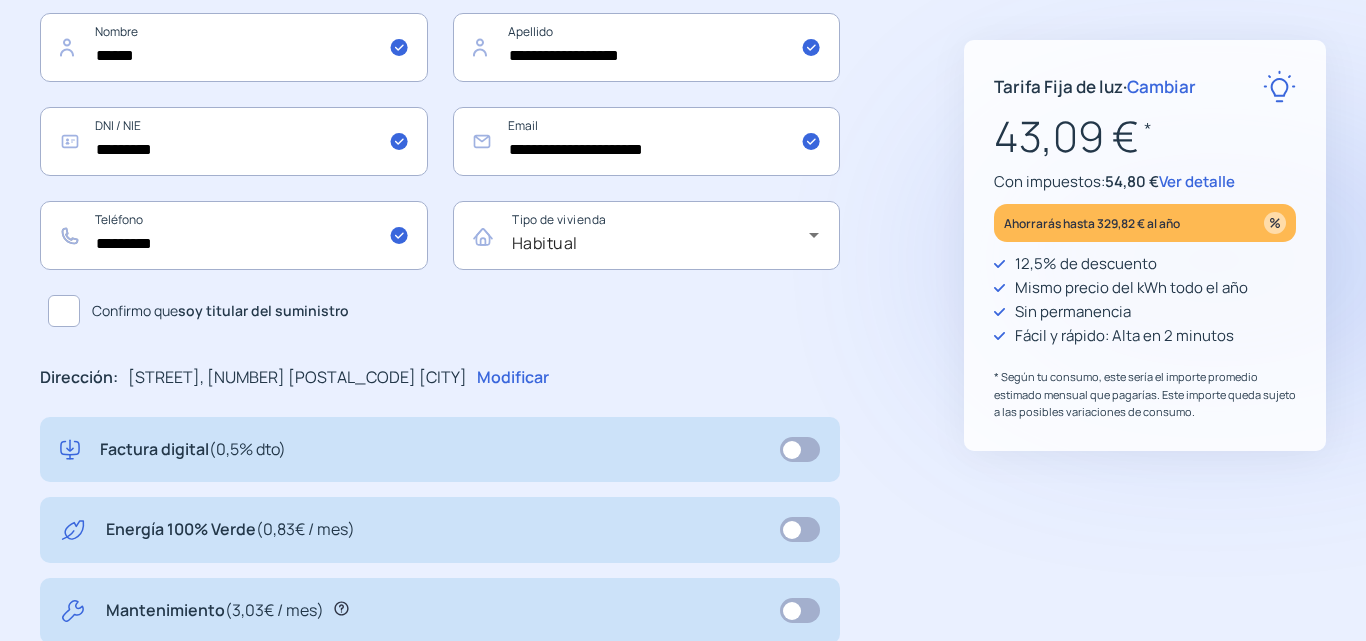 drag, startPoint x: 71, startPoint y: 314, endPoint x: 92, endPoint y: 312, distance: 21.095022 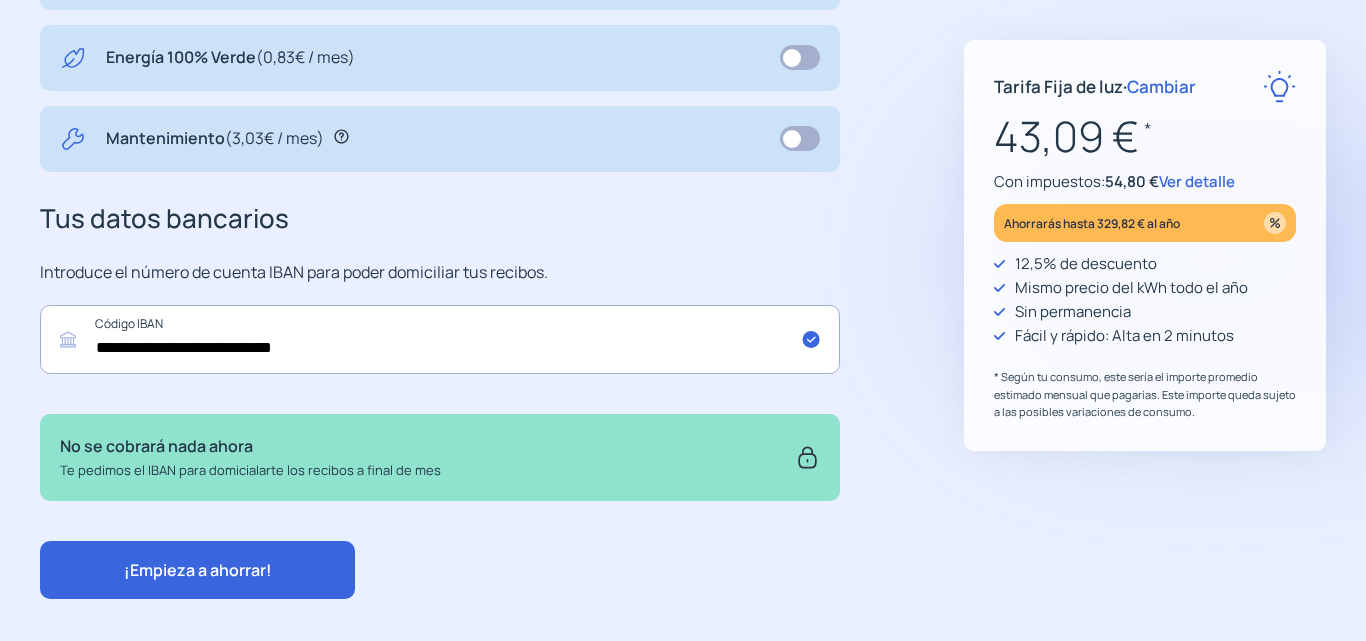 scroll, scrollTop: 836, scrollLeft: 0, axis: vertical 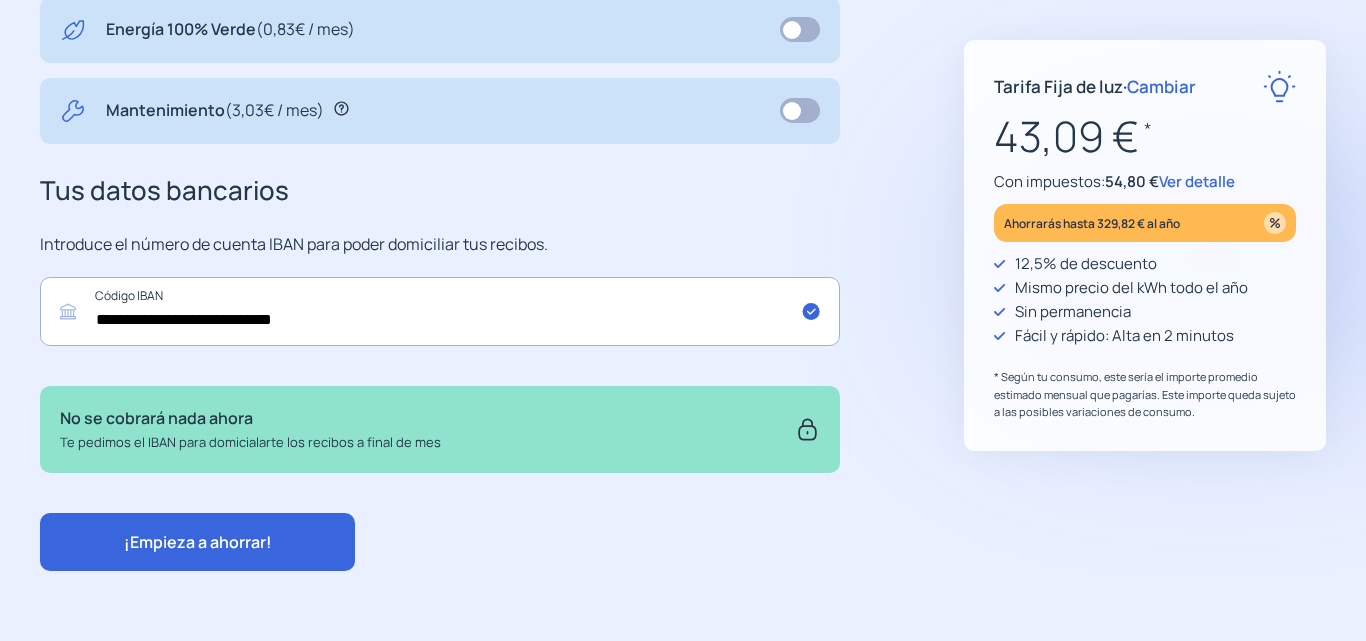 click on "¡Empieza a ahorrar!" 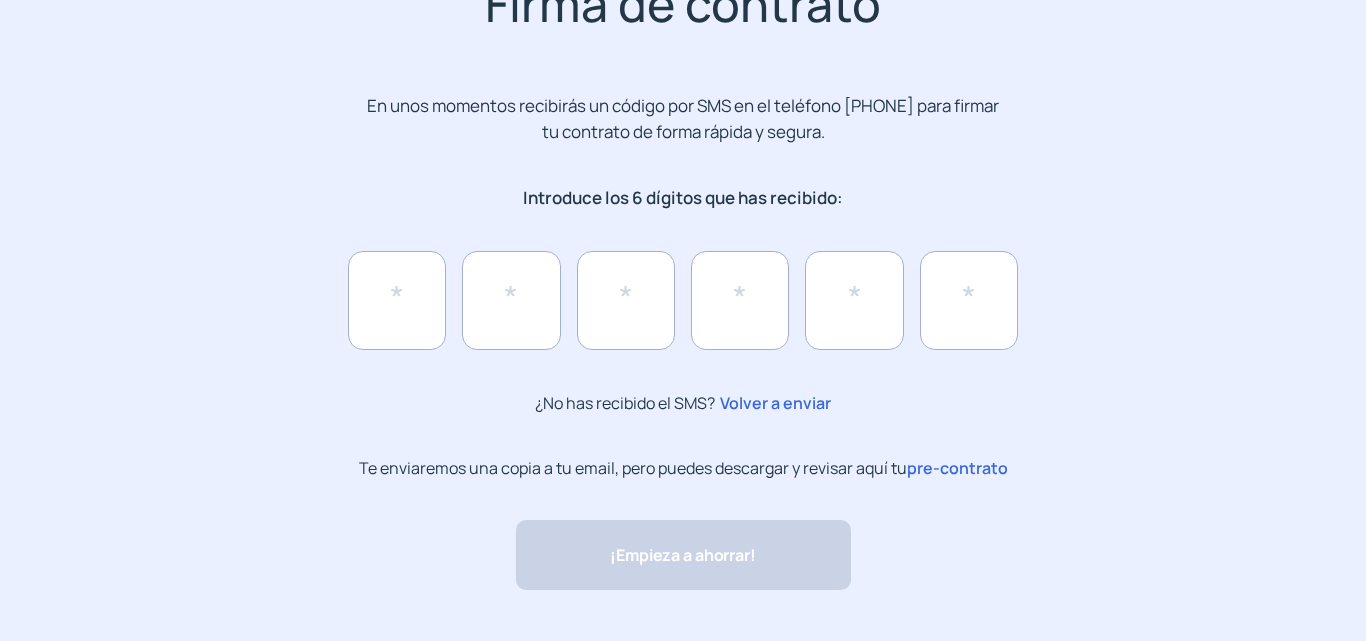 scroll, scrollTop: 200, scrollLeft: 0, axis: vertical 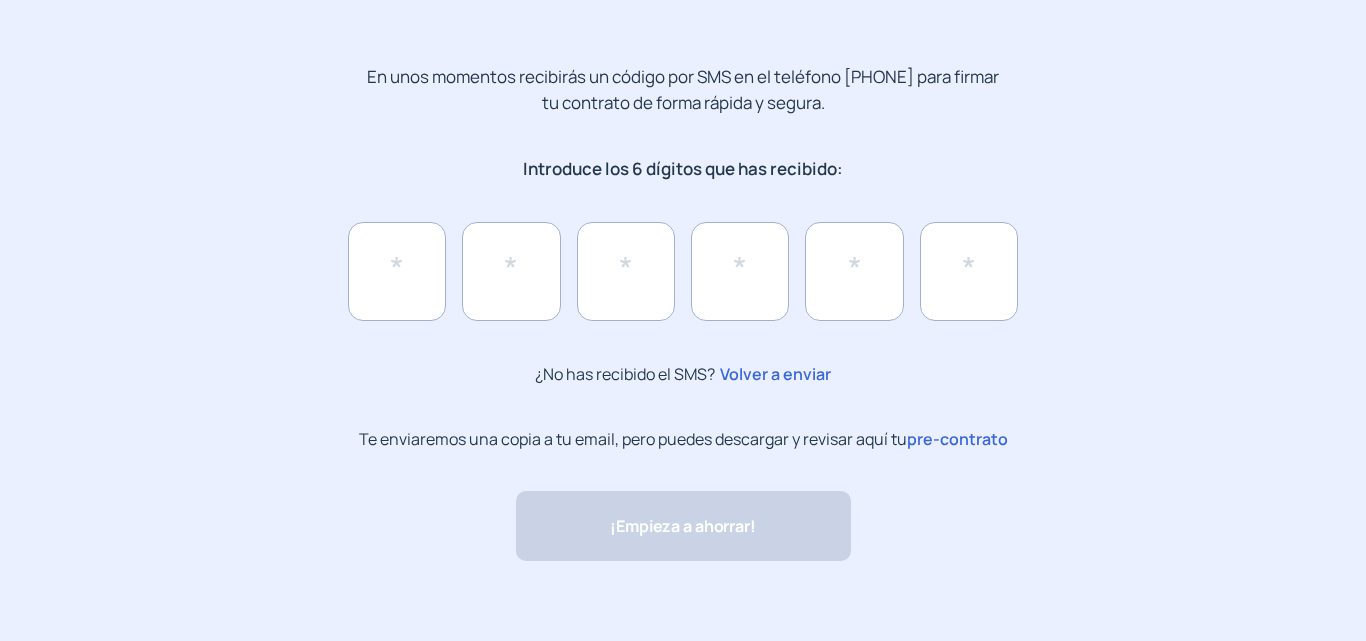 click on "pre-contrato" 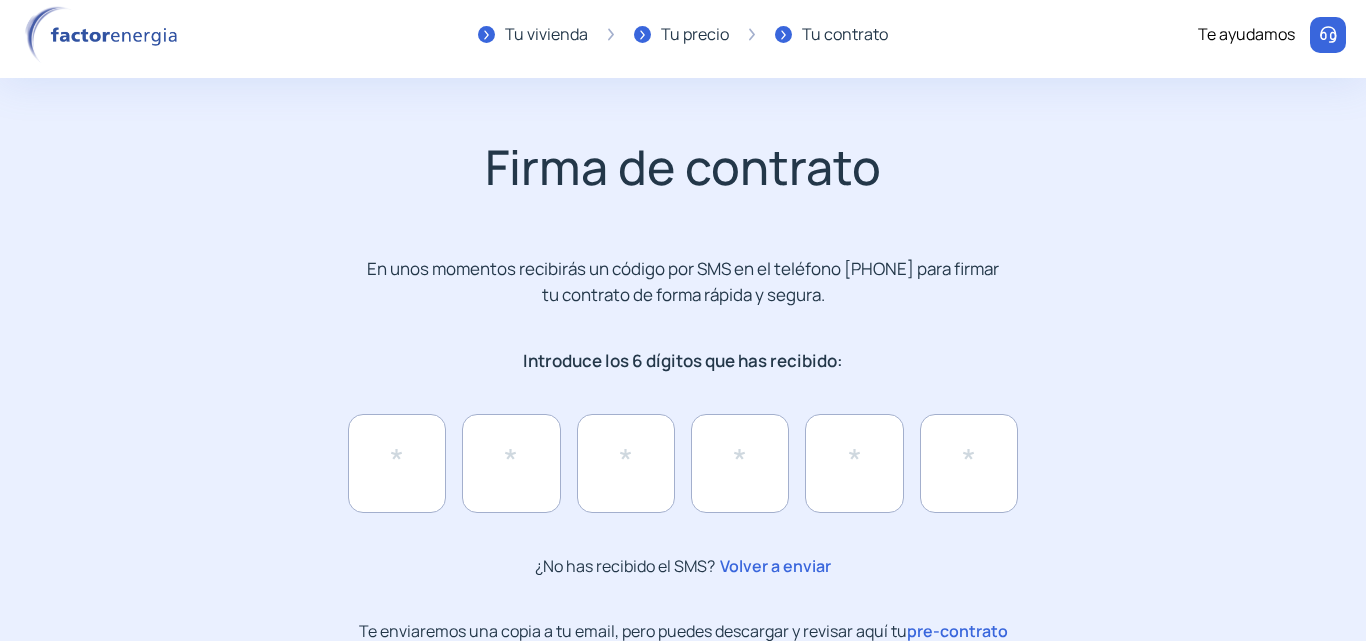 scroll, scrollTop: 0, scrollLeft: 0, axis: both 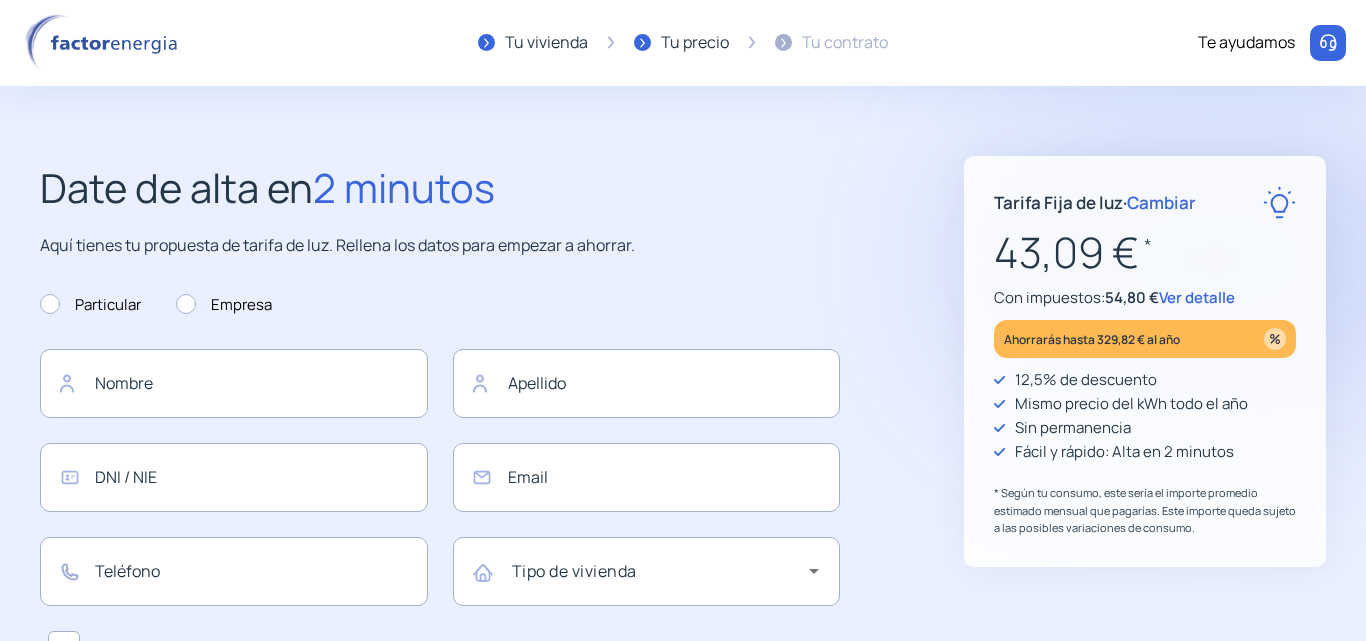 type on "******" 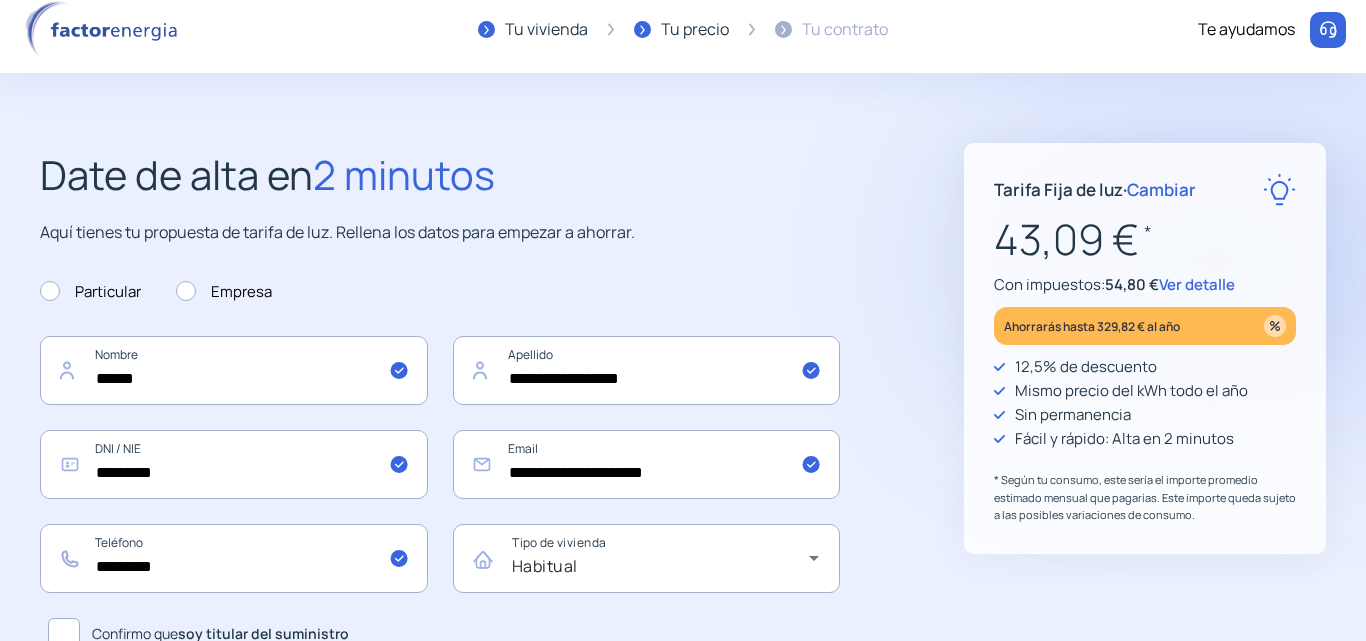 scroll, scrollTop: 100, scrollLeft: 0, axis: vertical 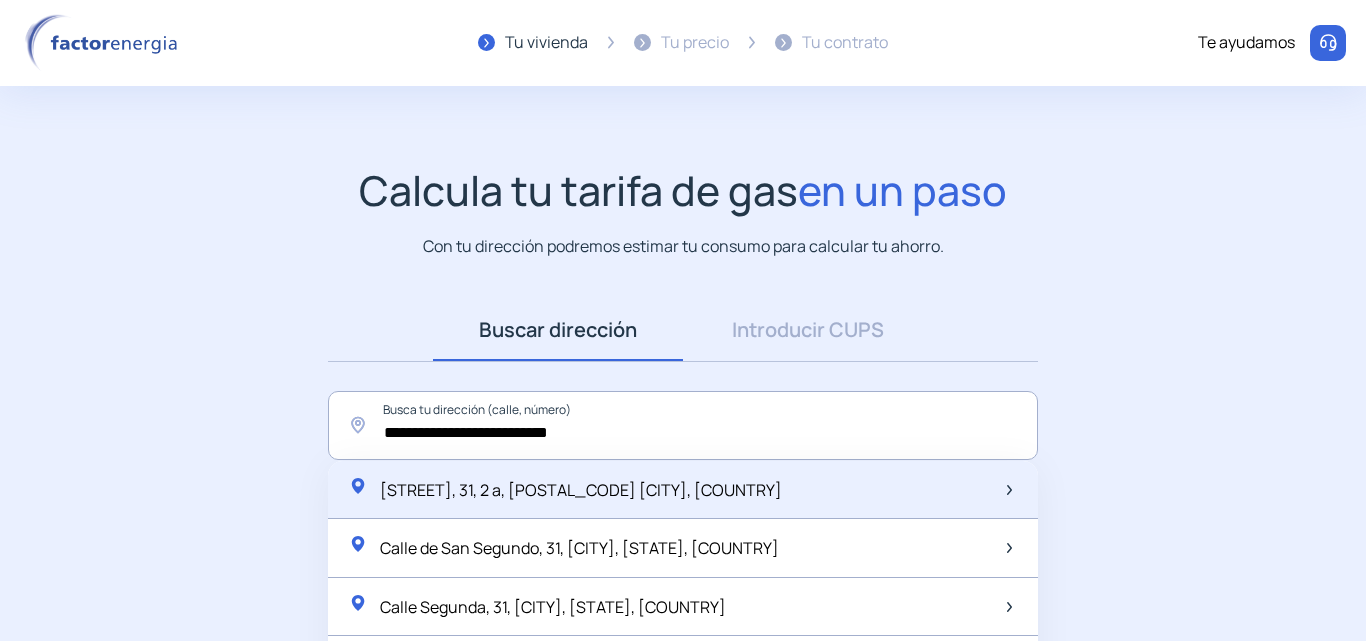 click on "[STREET], 31, 2 a, [POSTAL_CODE] [CITY], [COUNTRY]" 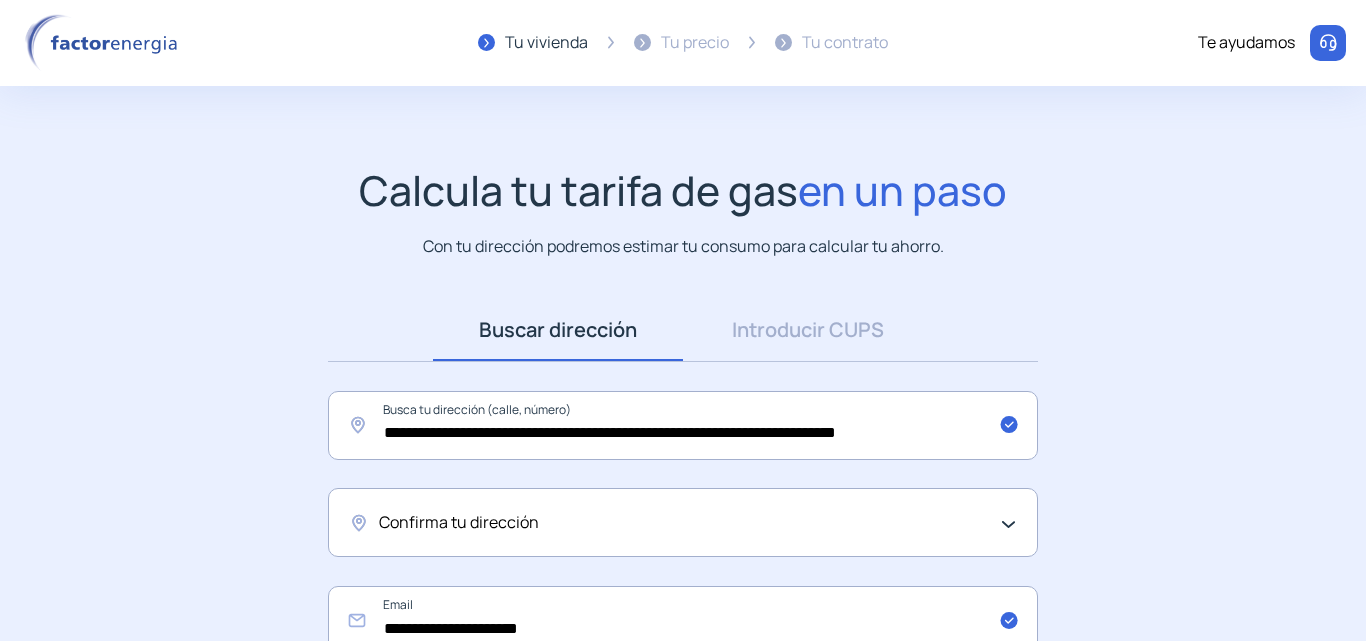 click on "Confirma tu dirección" 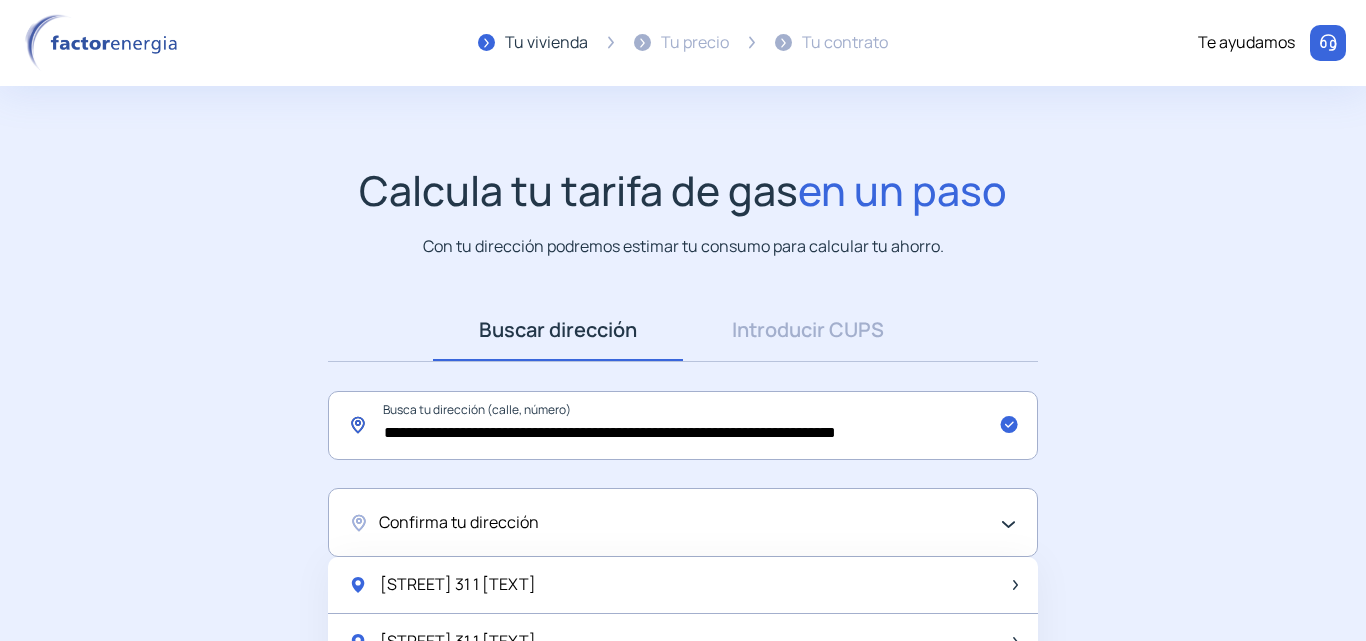 drag, startPoint x: 644, startPoint y: 437, endPoint x: 624, endPoint y: 438, distance: 20.024984 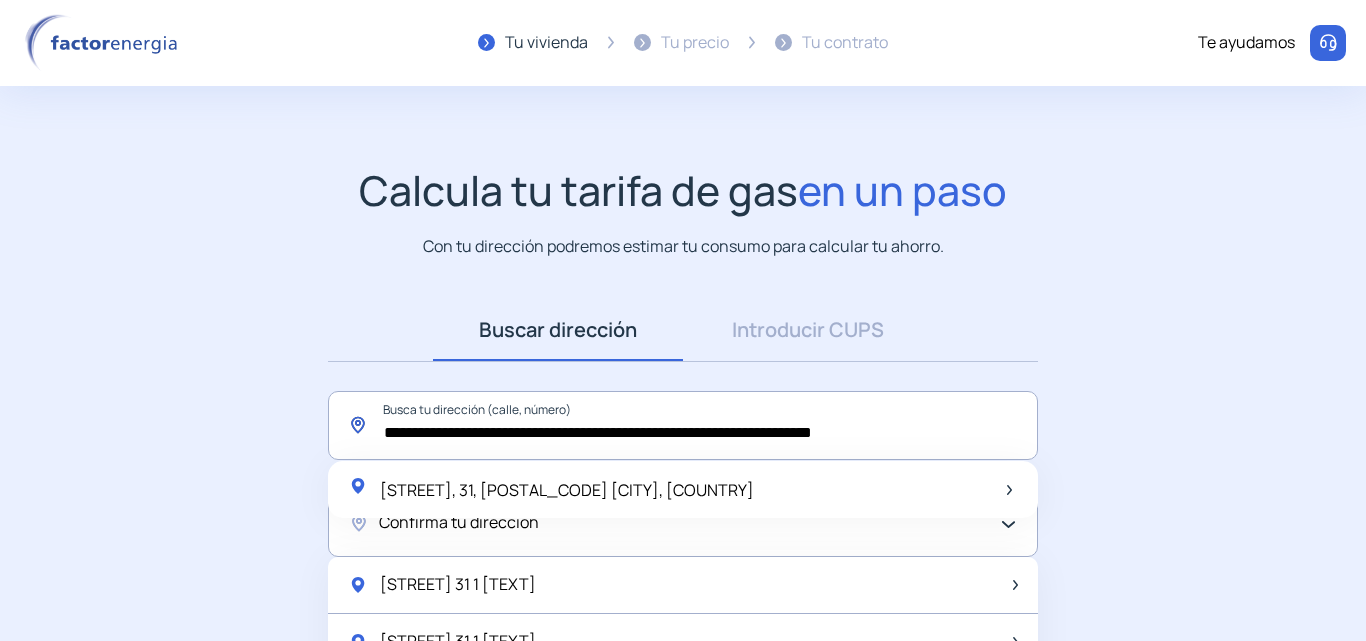 drag, startPoint x: 485, startPoint y: 436, endPoint x: 335, endPoint y: 443, distance: 150.16324 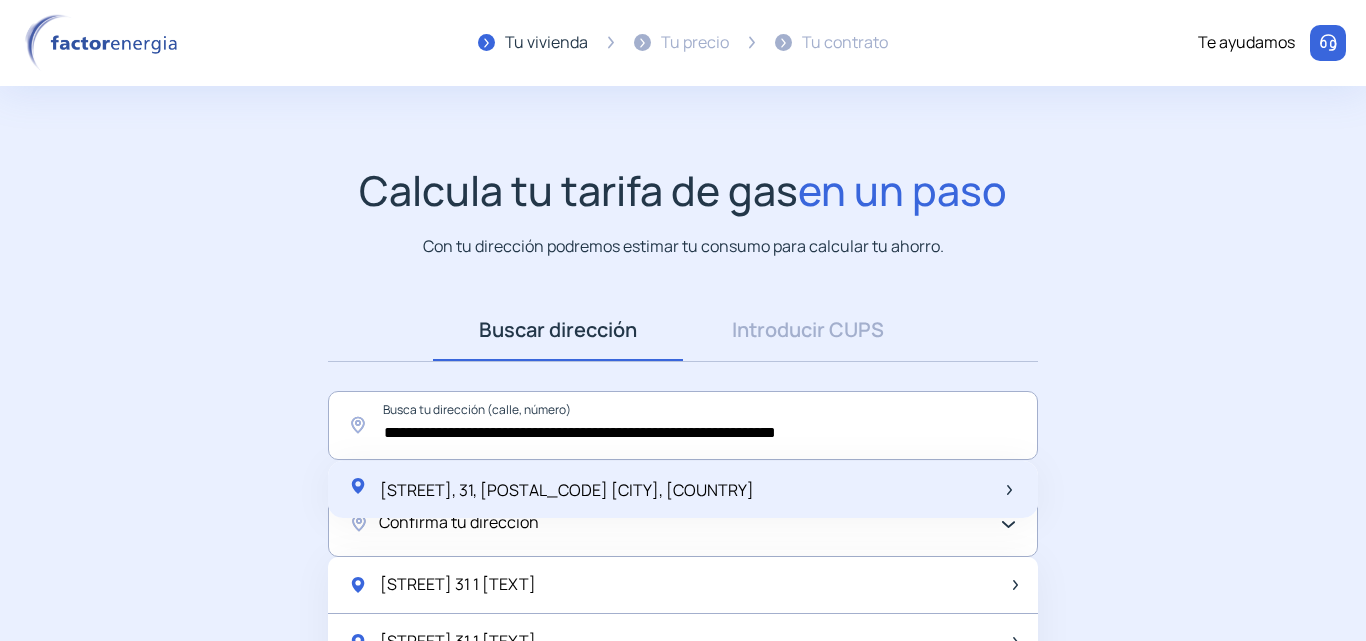 click on "[STREET], 31, [POSTAL_CODE] [CITY], [COUNTRY]" 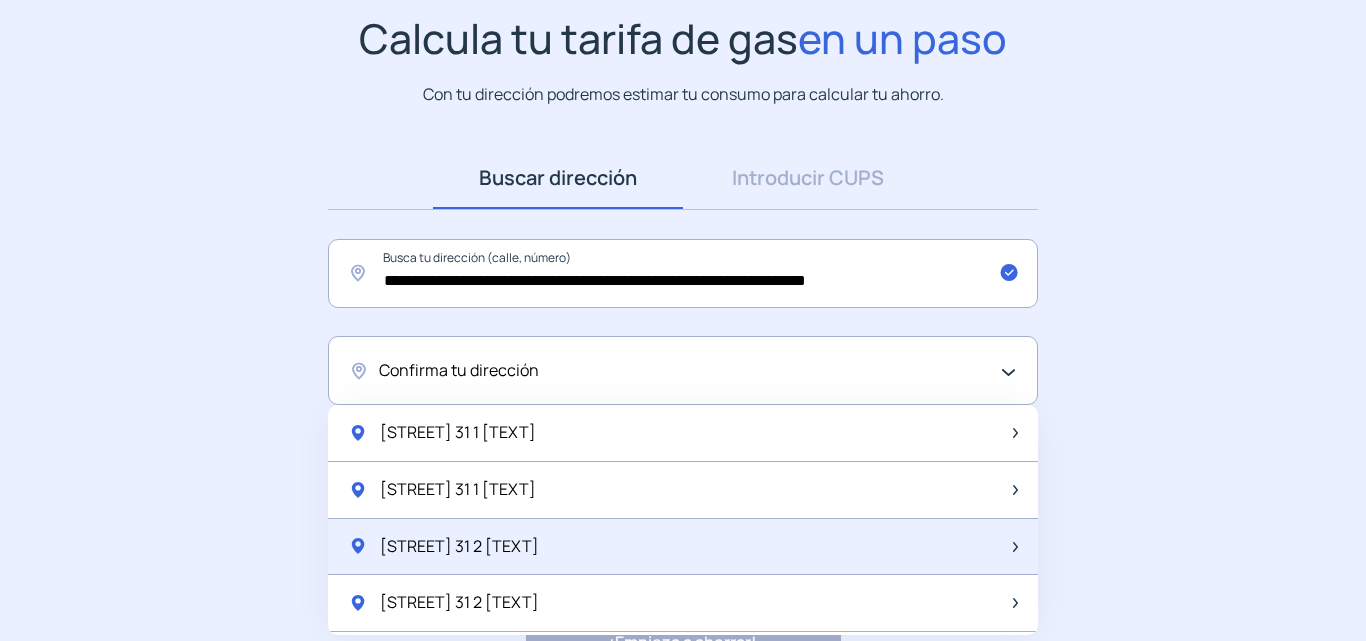 scroll, scrollTop: 200, scrollLeft: 0, axis: vertical 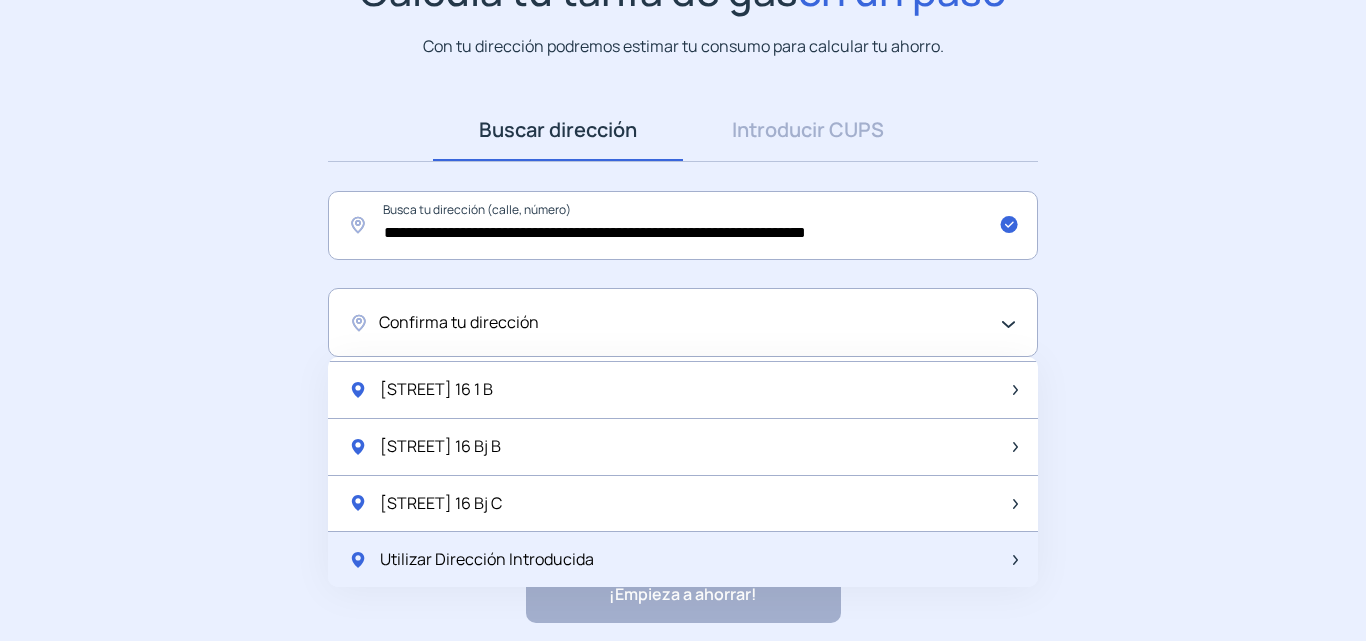 click on "Utilizar Dirección Introducida" 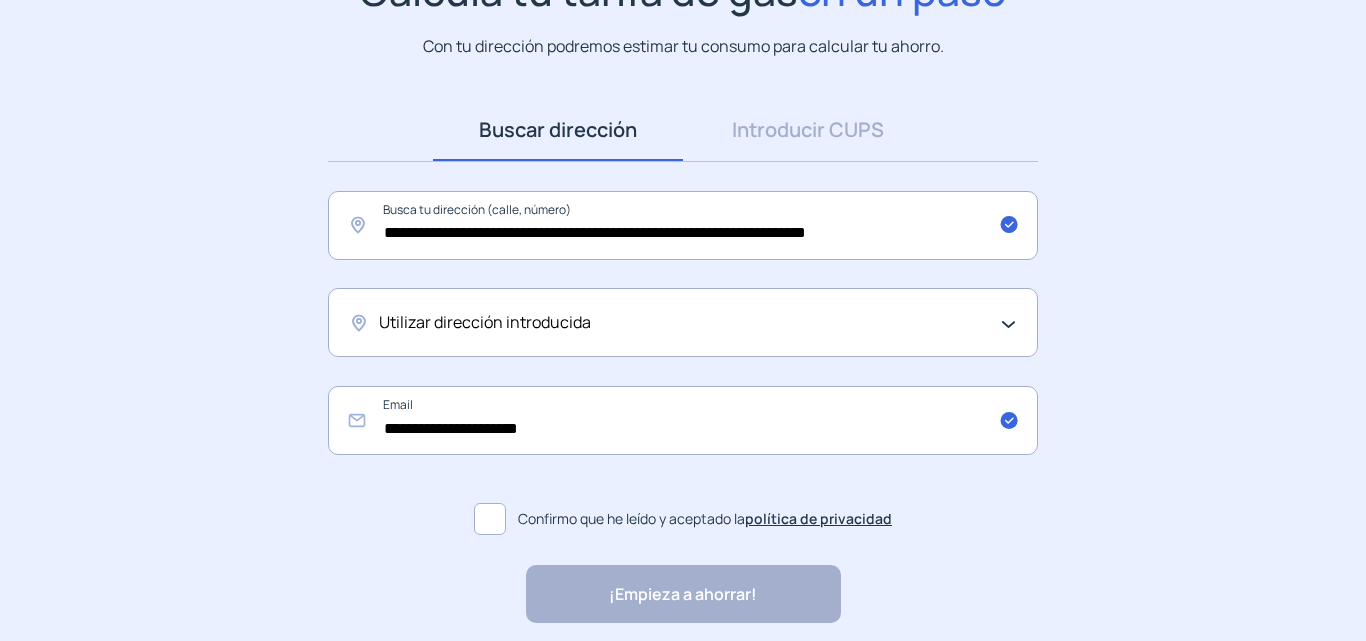 click on "Utilizar dirección introducida" 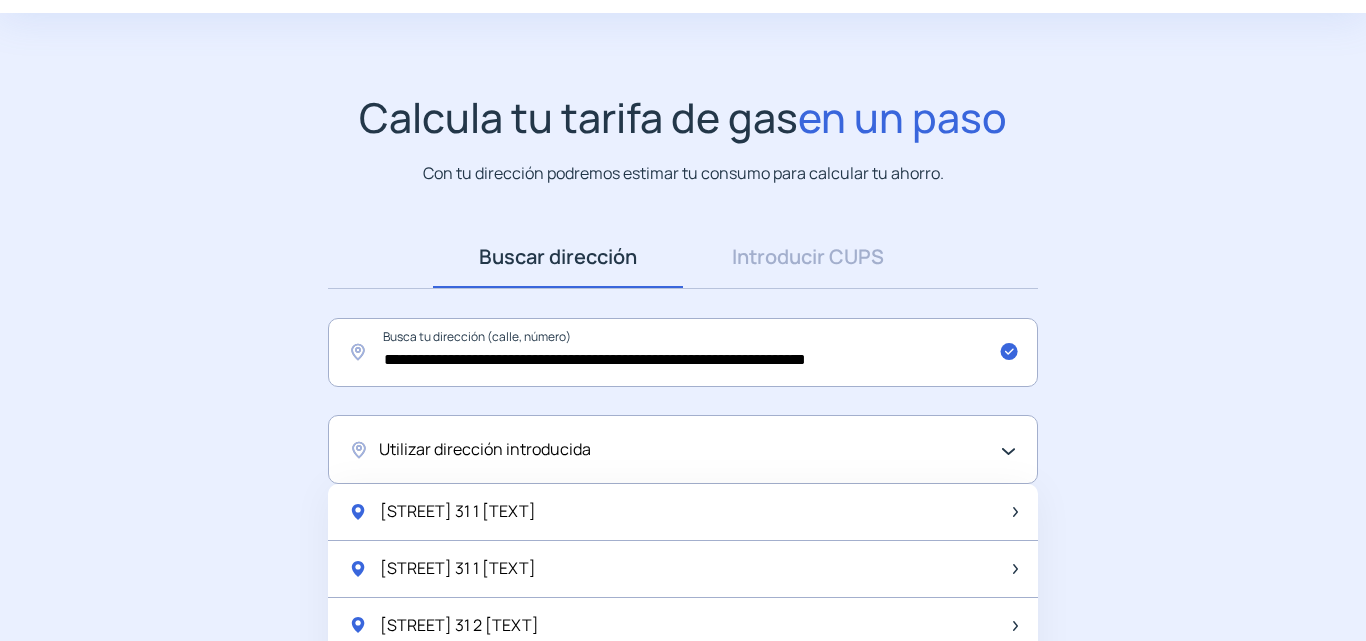 scroll, scrollTop: 0, scrollLeft: 0, axis: both 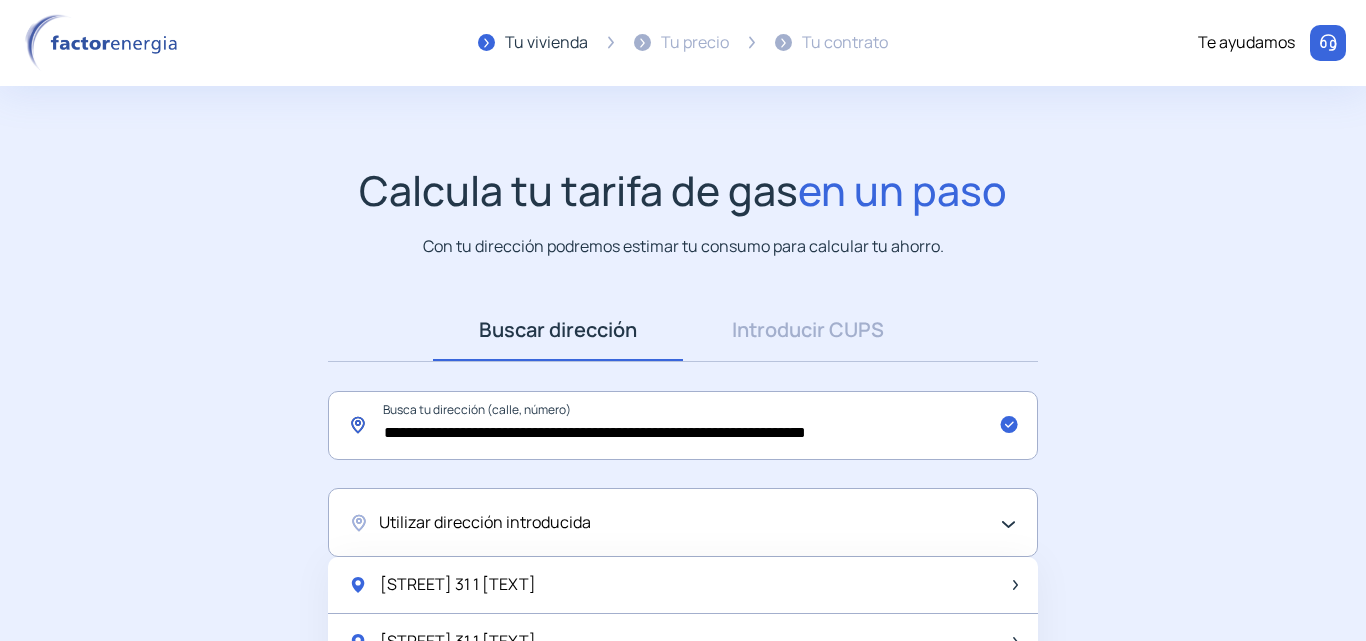 click on "**********" 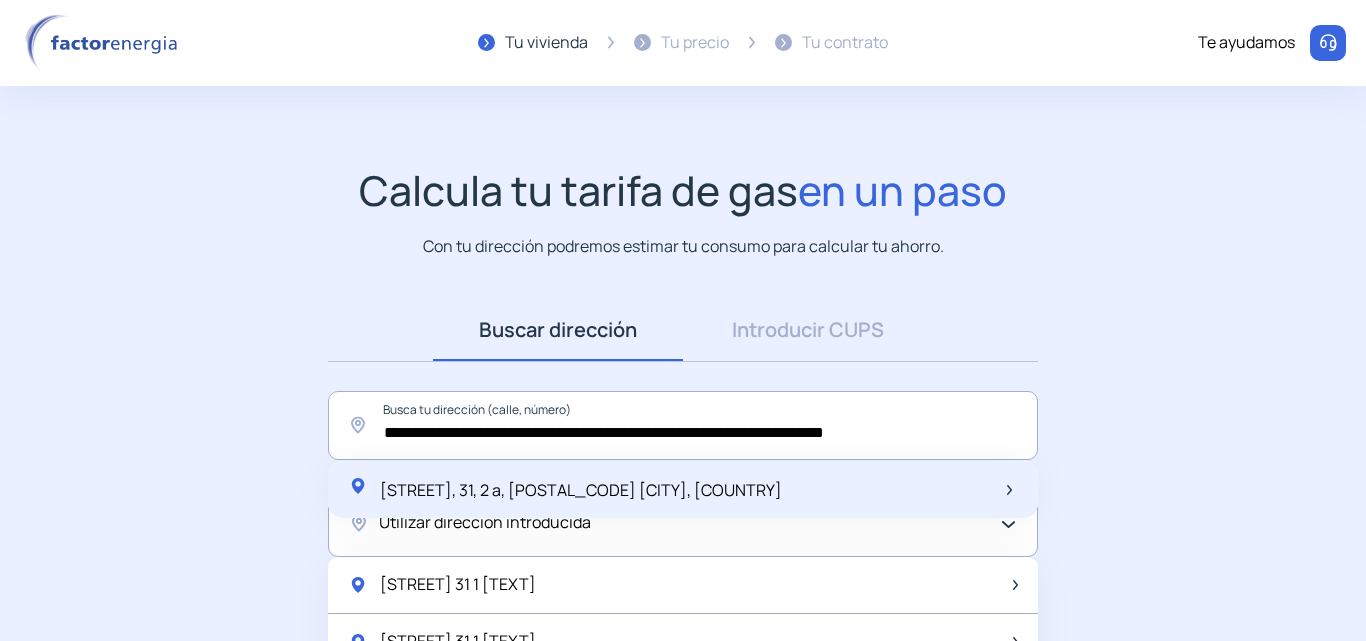click on "[STREET], 31, 2 a, [POSTAL_CODE] [CITY], [COUNTRY]" 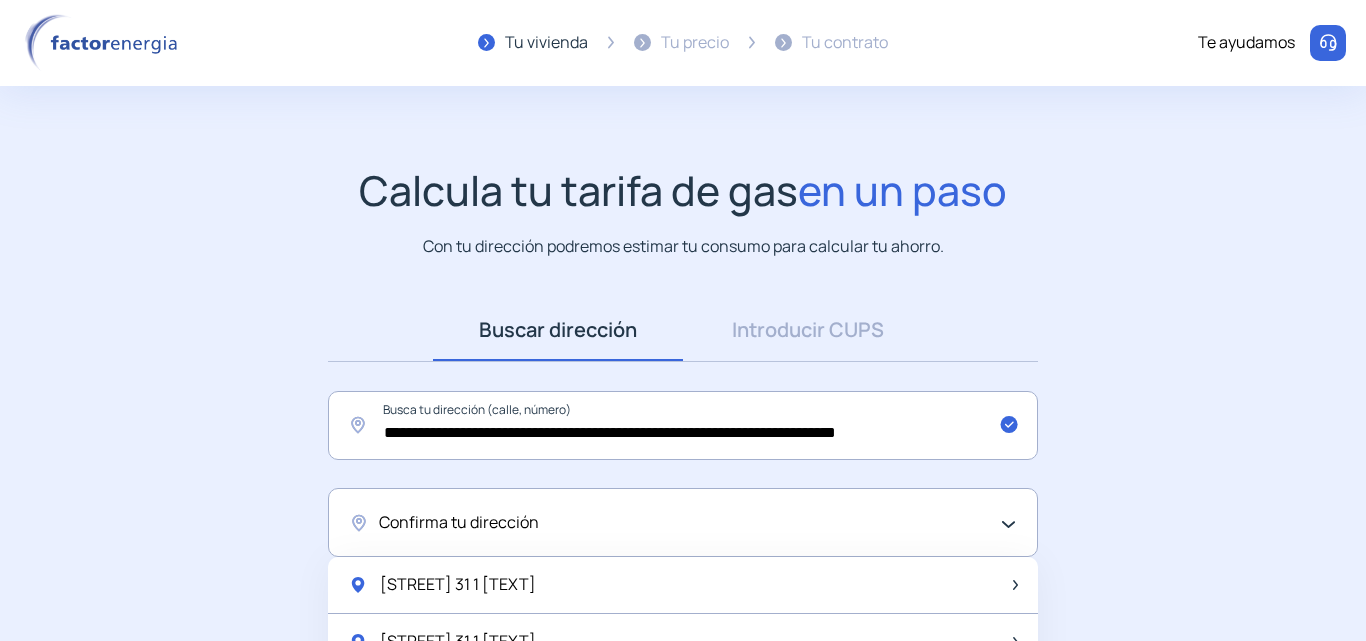 click on "Confirma tu dirección" 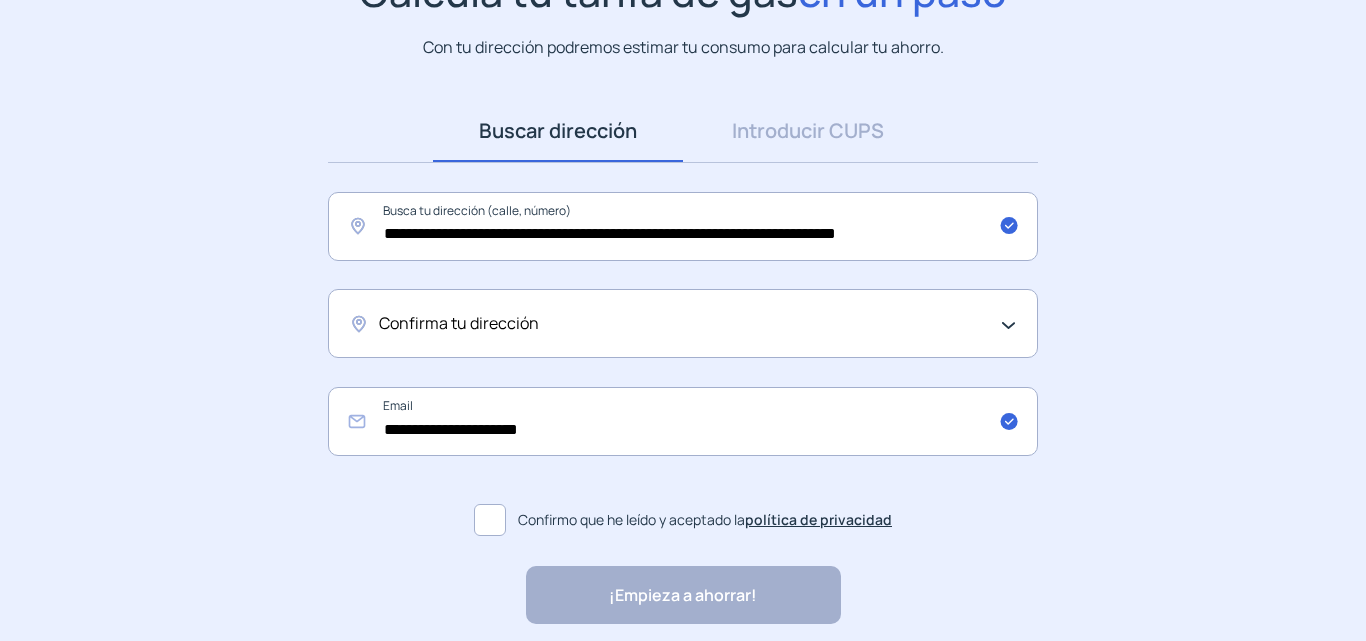 scroll, scrollTop: 200, scrollLeft: 0, axis: vertical 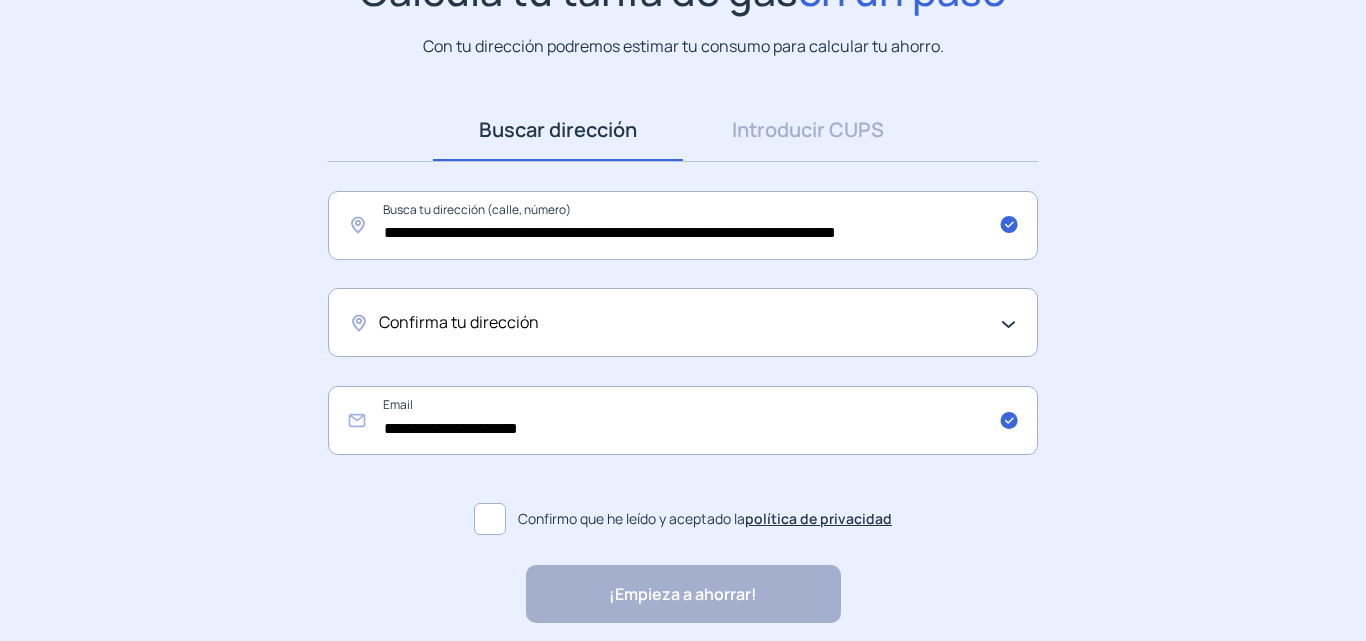click on "Confirma tu dirección" 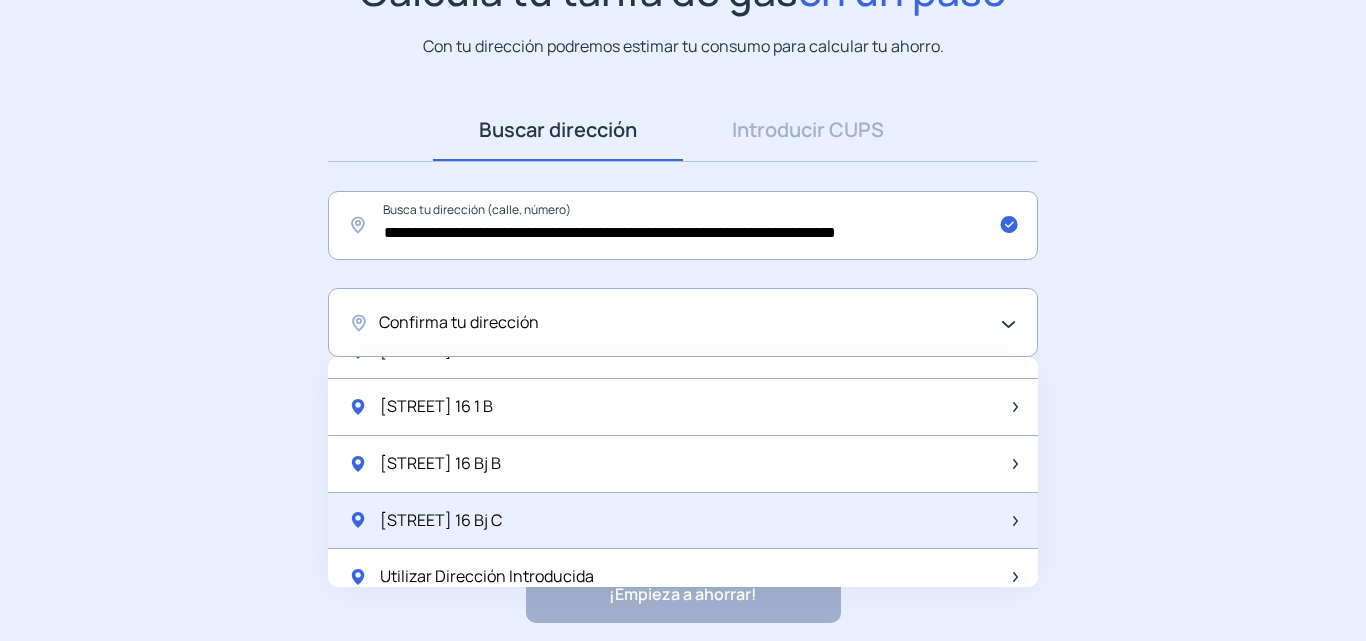 scroll, scrollTop: 2655, scrollLeft: 0, axis: vertical 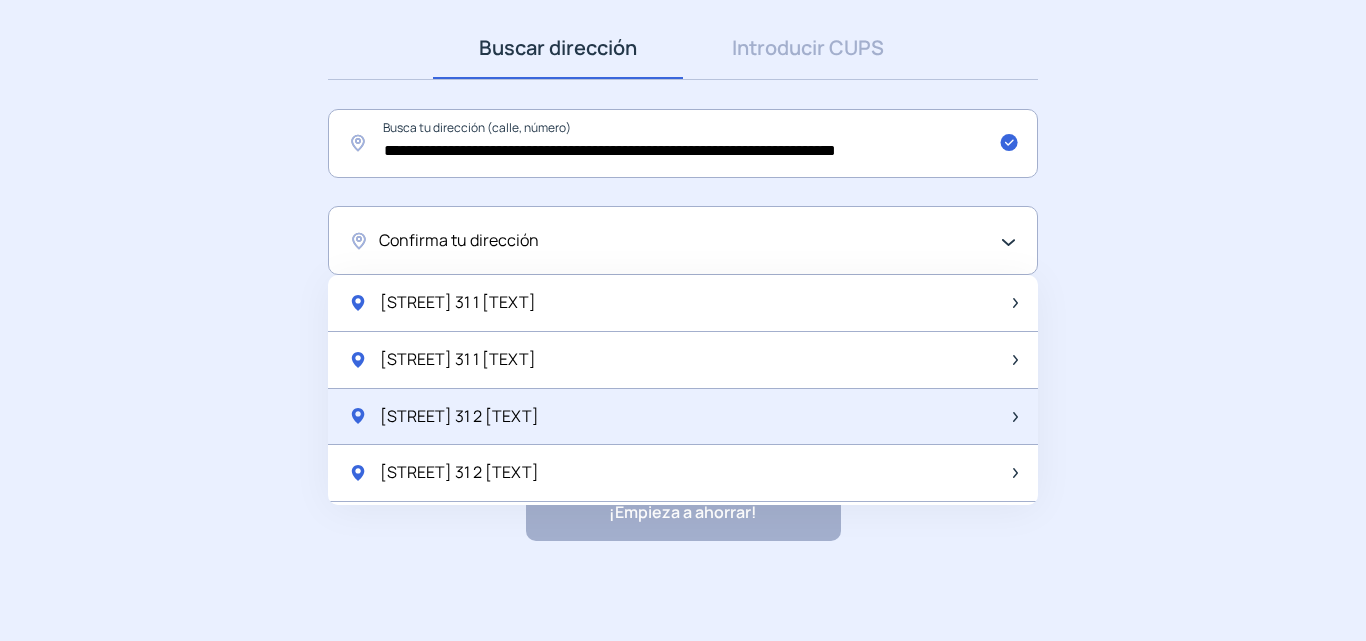 click on "[STREET] 31   2 [TEXT]" 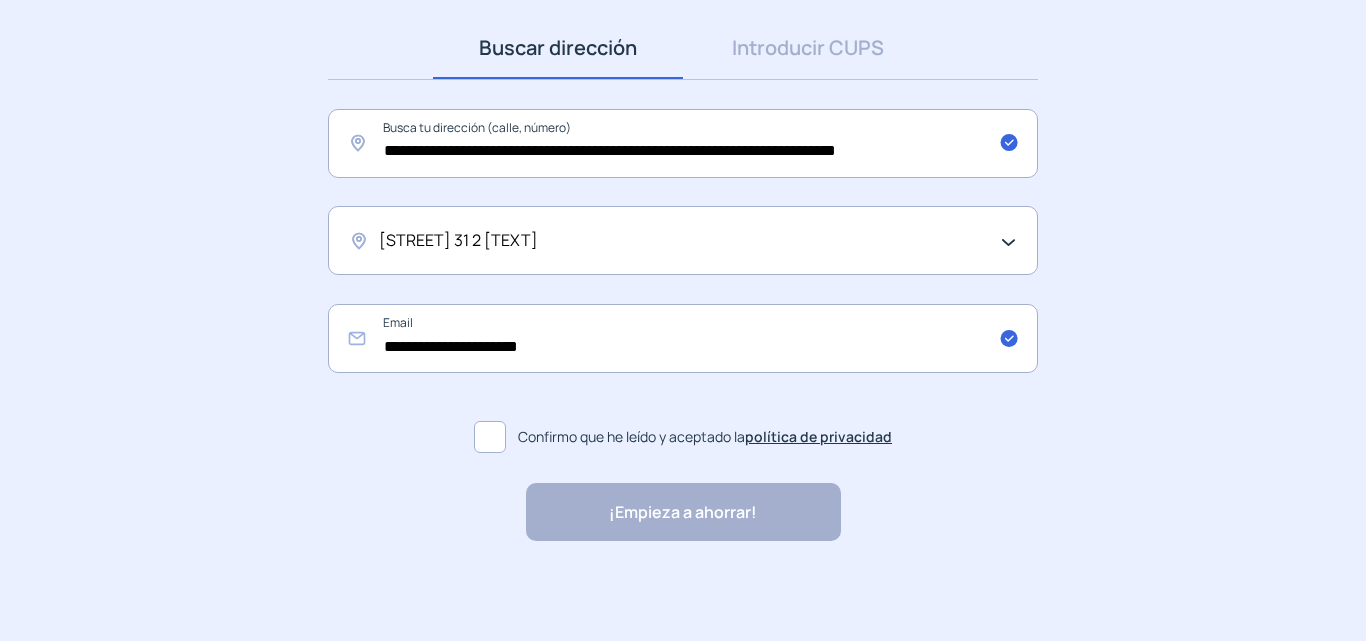 click 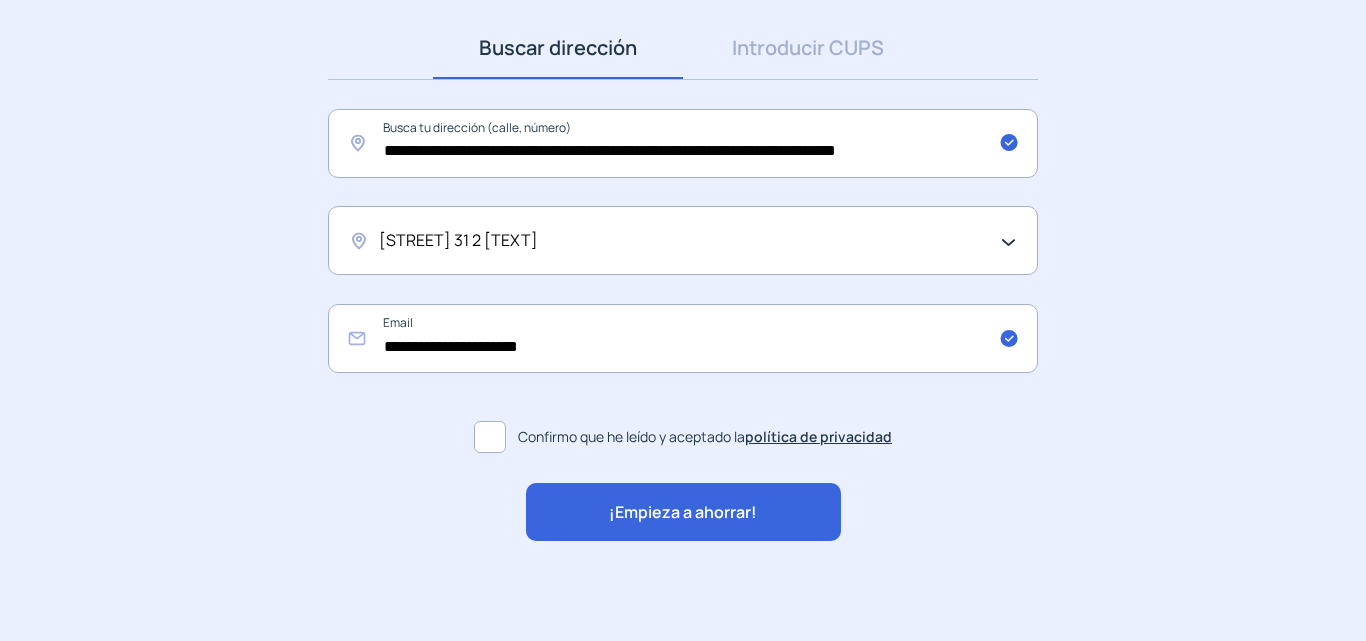 click on "¡Empieza a ahorrar!" 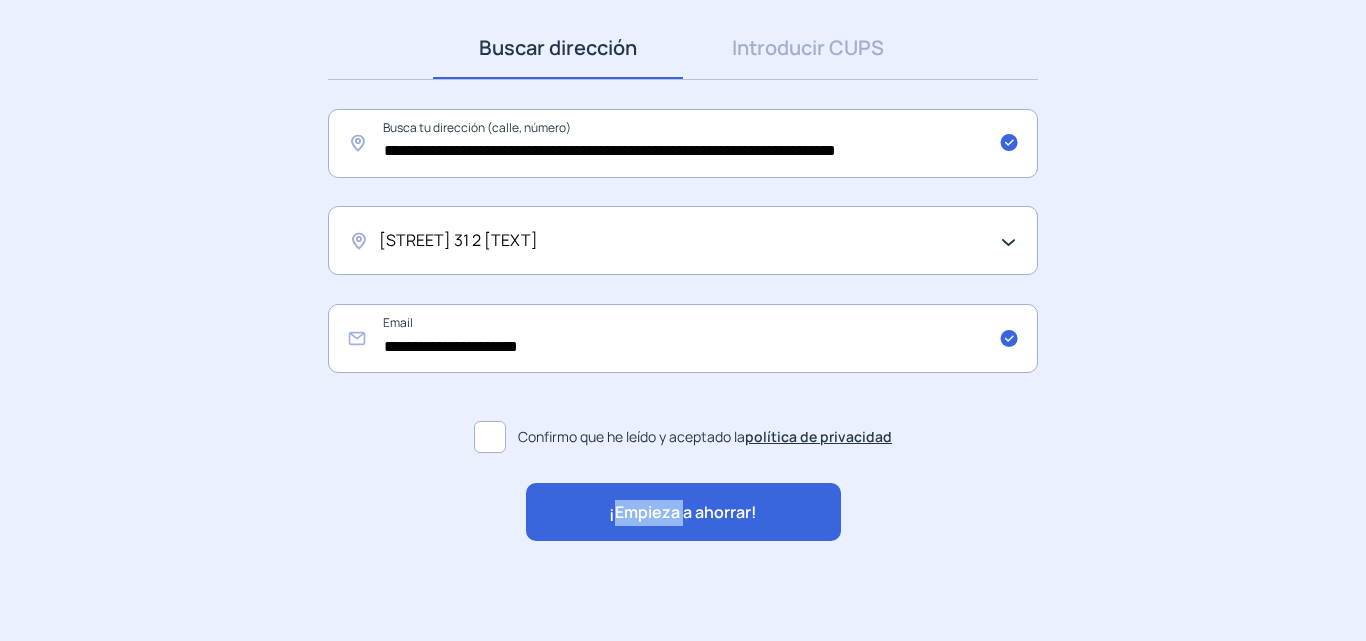 click on "¡Empieza a ahorrar! "Excelente servicio y atención al cliente" "Respeto por el cliente y variedad de tarifas" "Todo genial y muy rápido" "Rapidez y buen trato al cliente"" 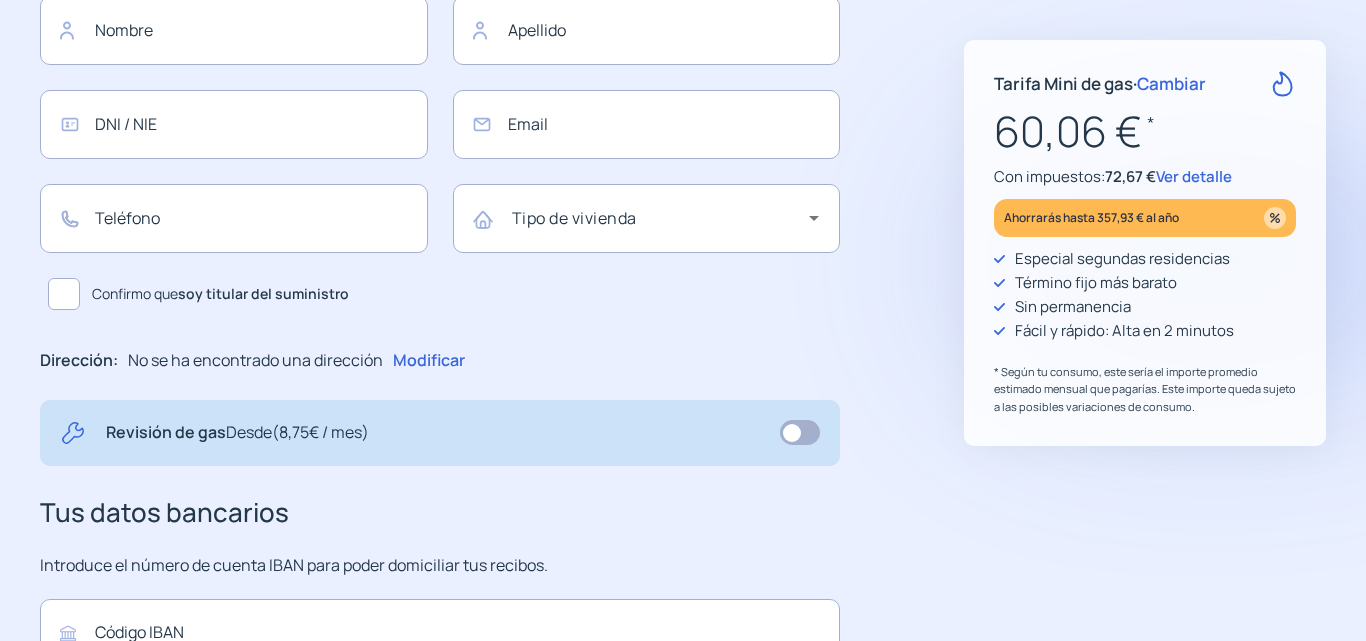 type on "******" 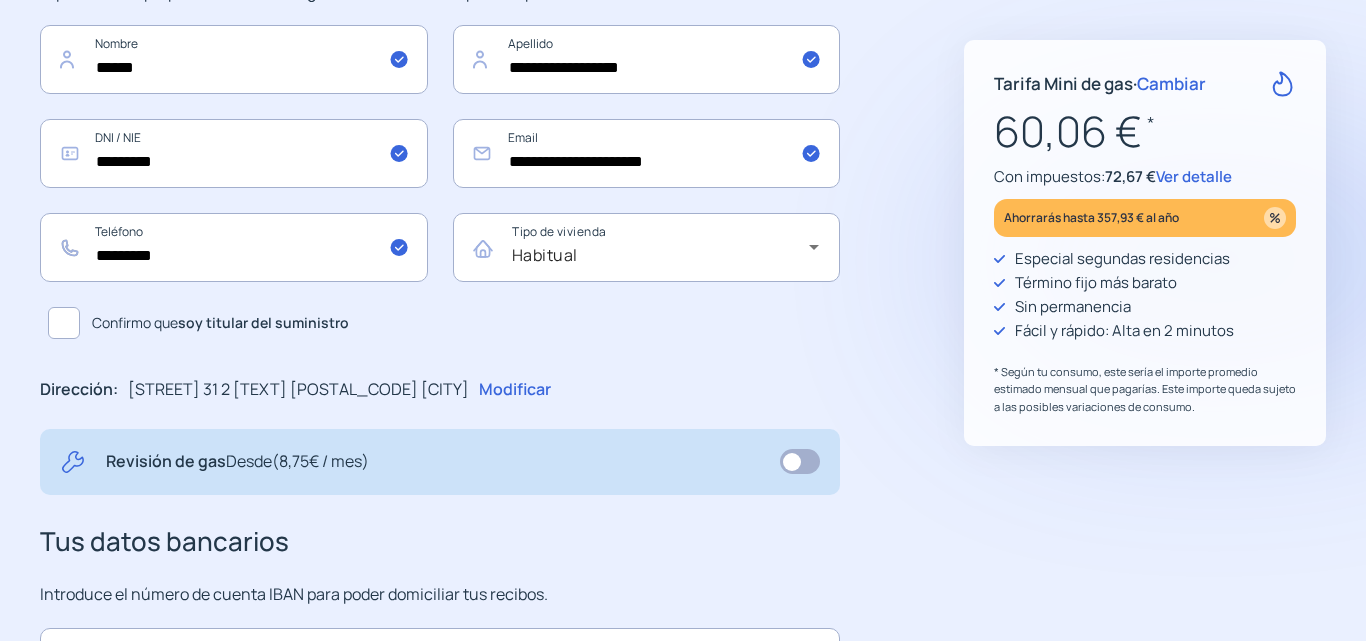 scroll, scrollTop: 400, scrollLeft: 0, axis: vertical 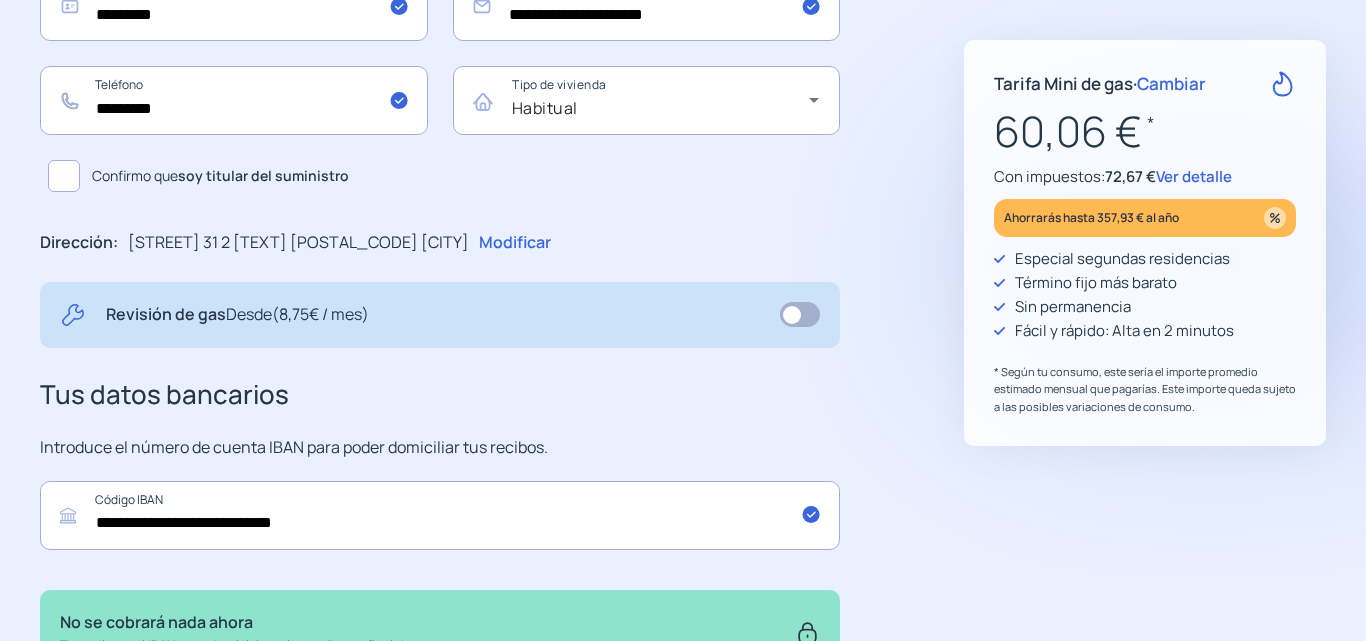 click 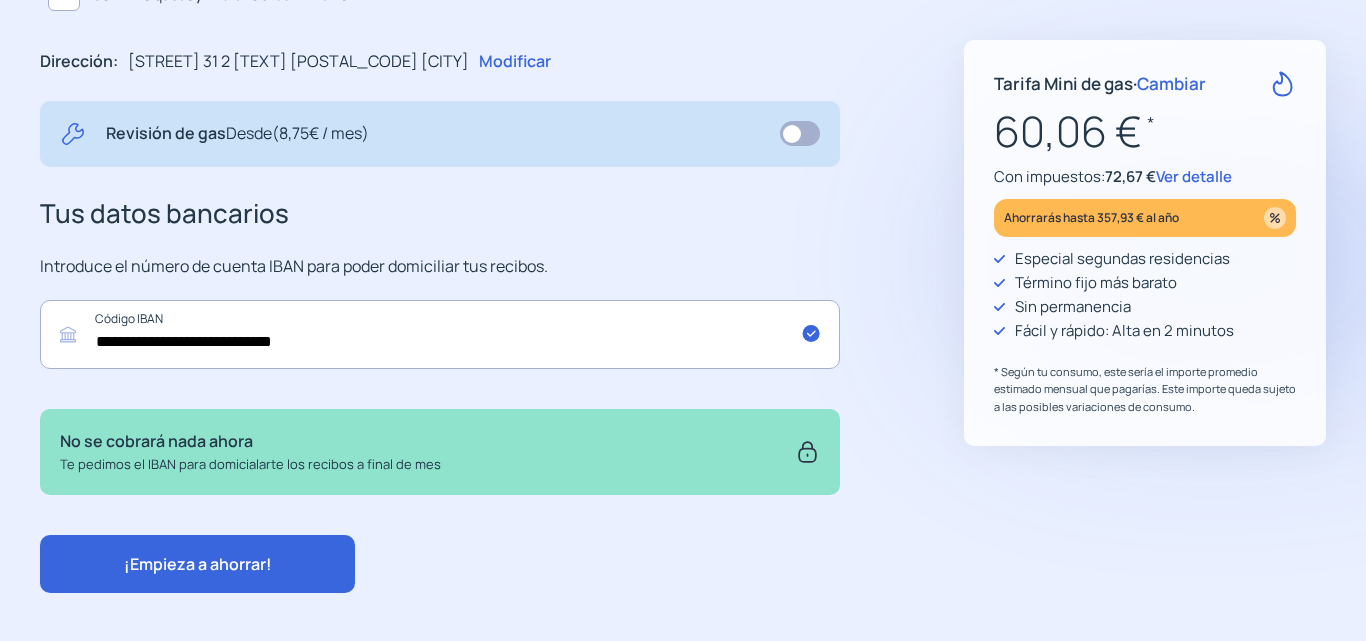 scroll, scrollTop: 603, scrollLeft: 0, axis: vertical 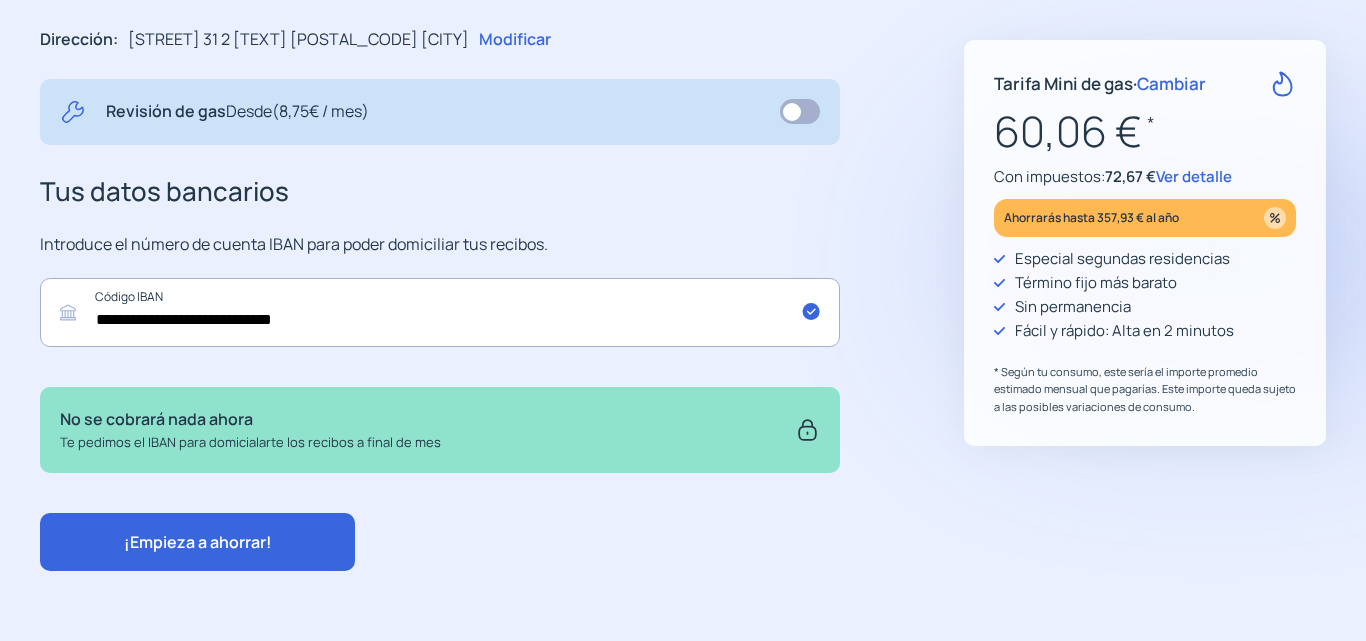 click on "¡Empieza a ahorrar!" 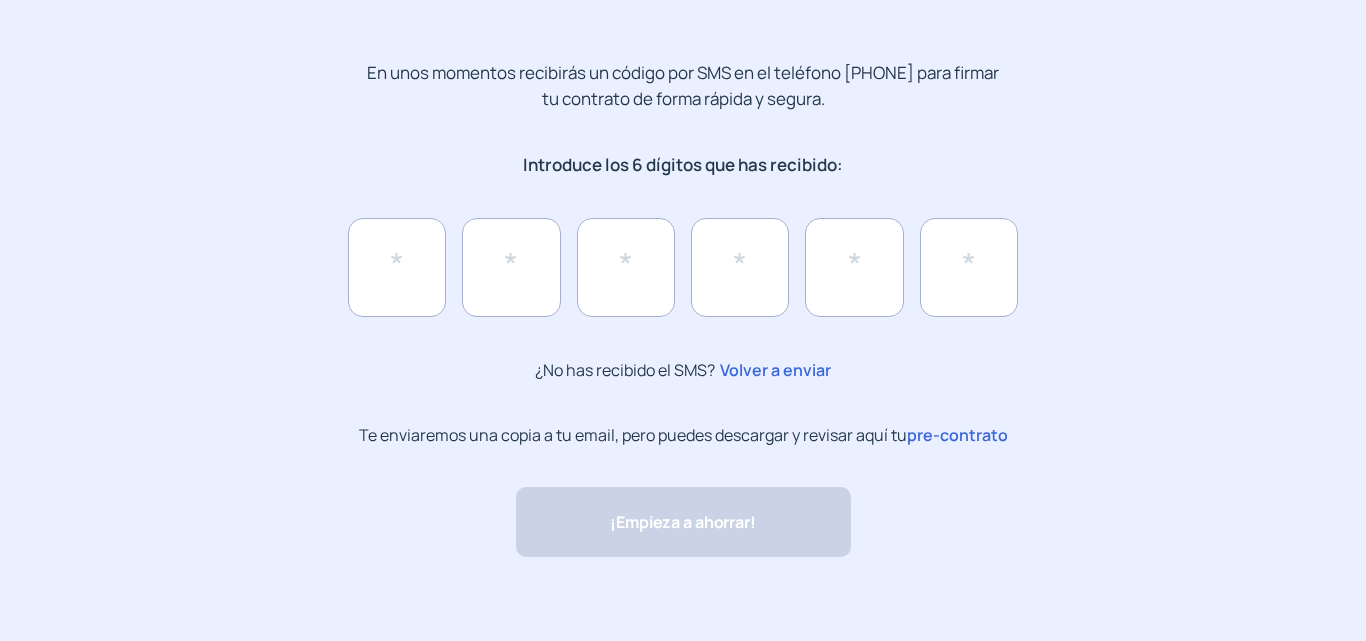 scroll, scrollTop: 211, scrollLeft: 0, axis: vertical 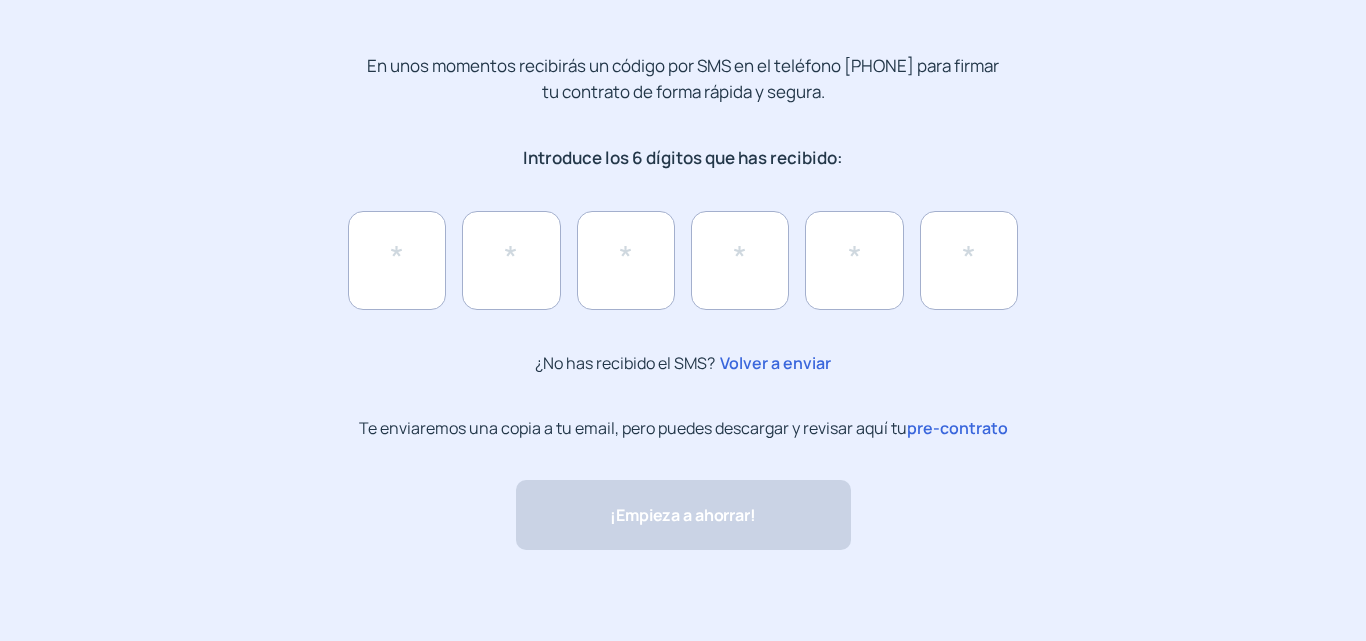 click on "pre-contrato" 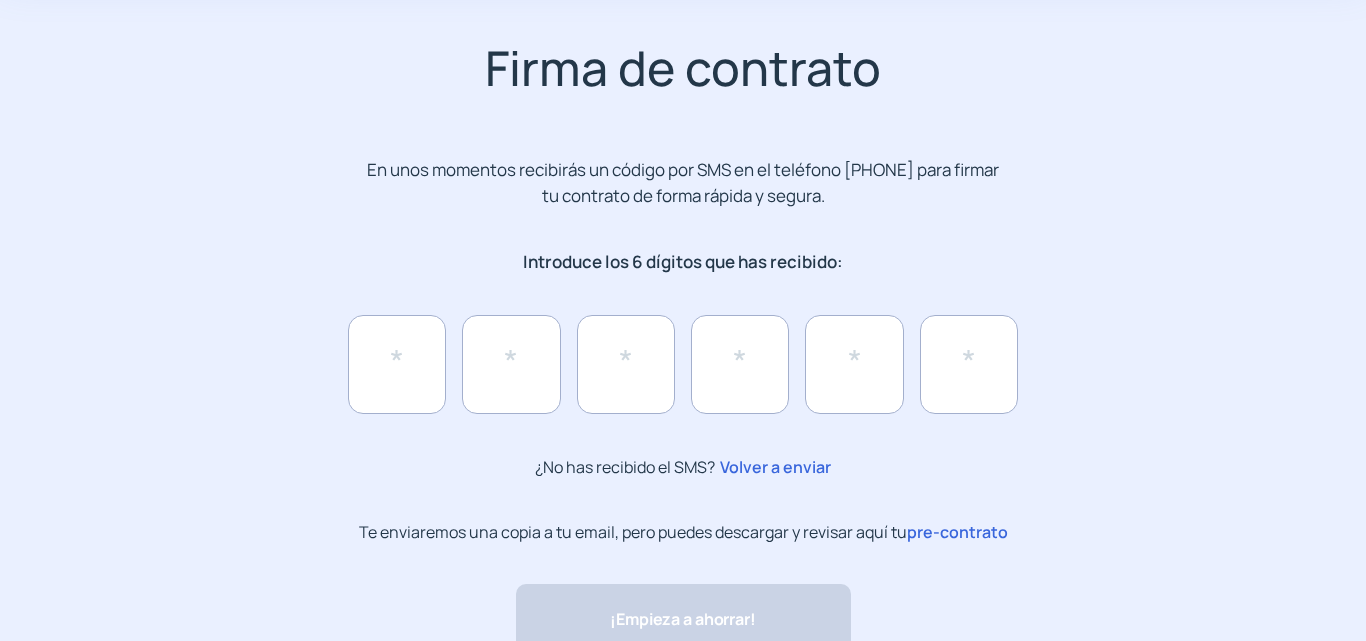 scroll, scrollTop: 0, scrollLeft: 0, axis: both 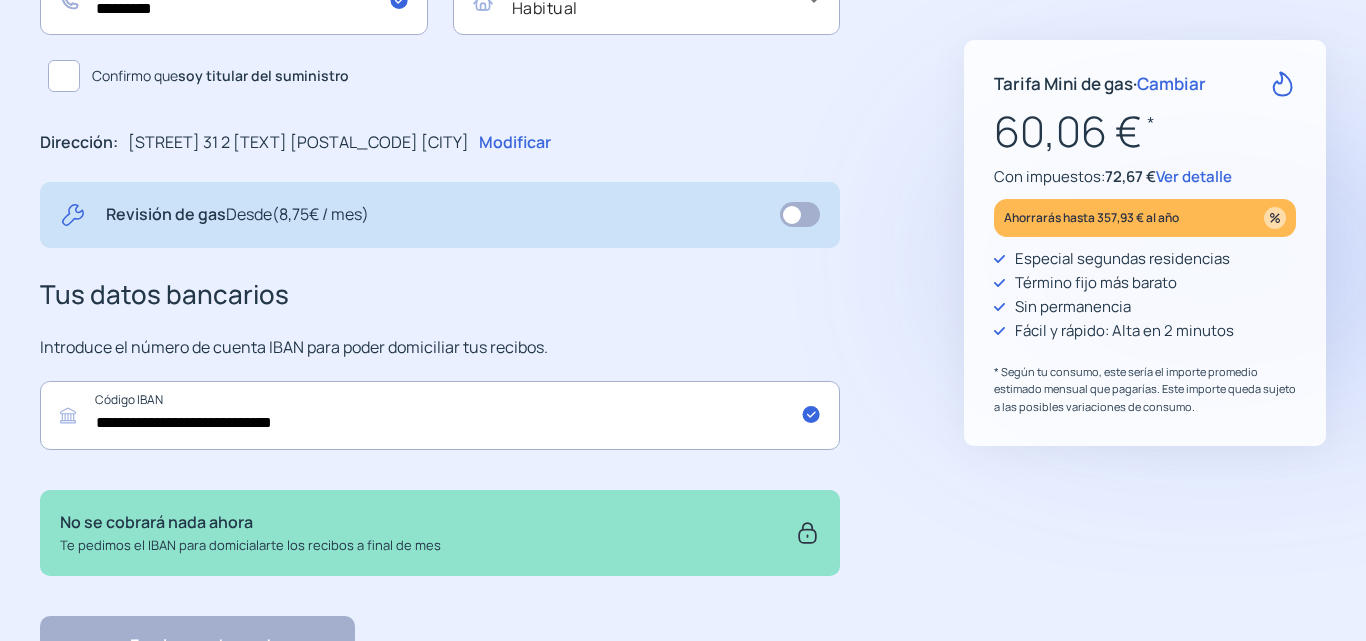 click 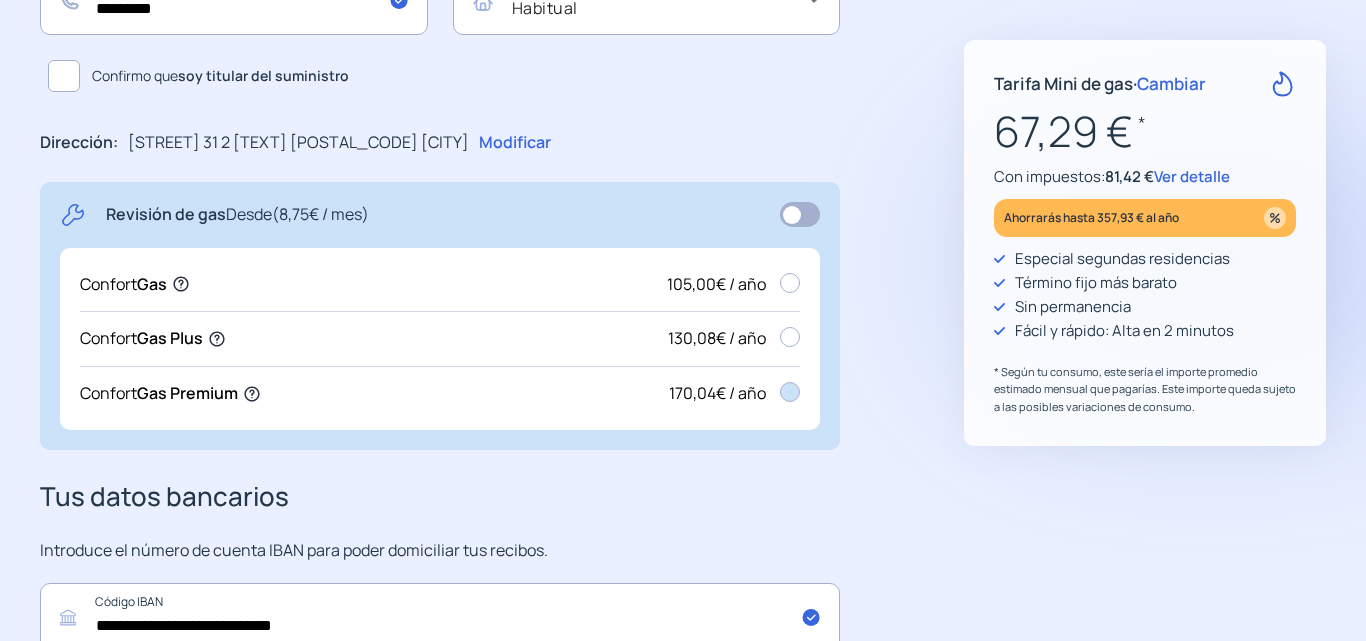 click 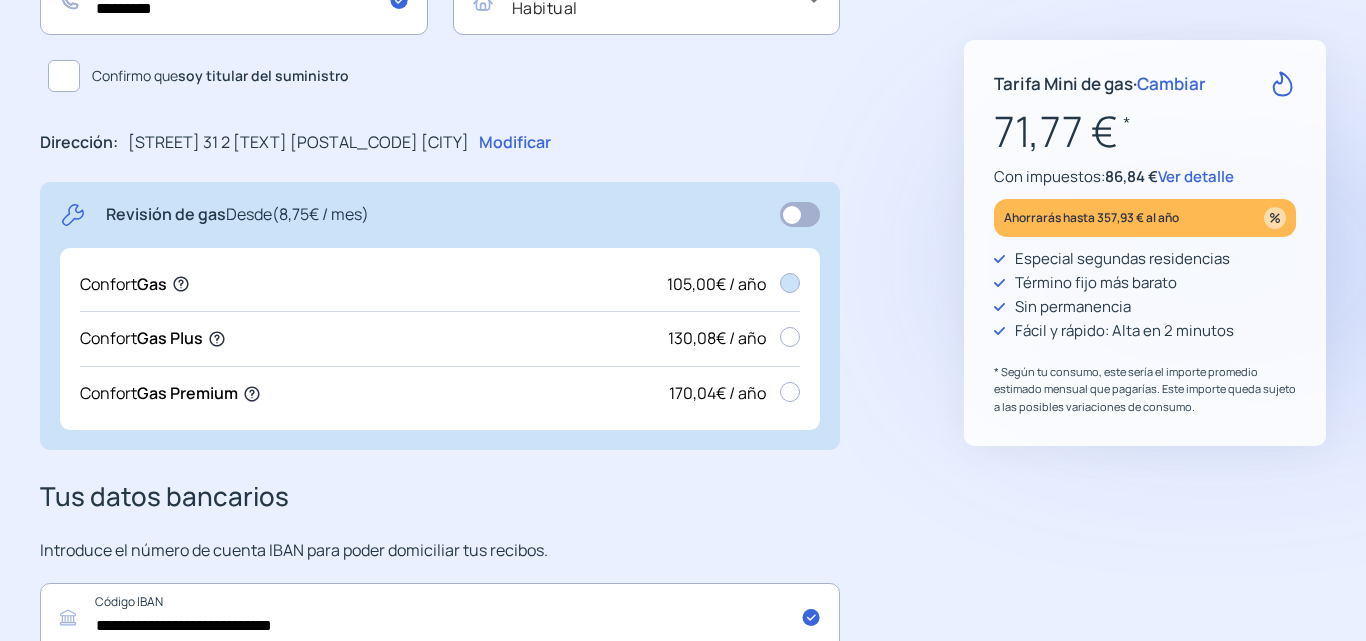 click 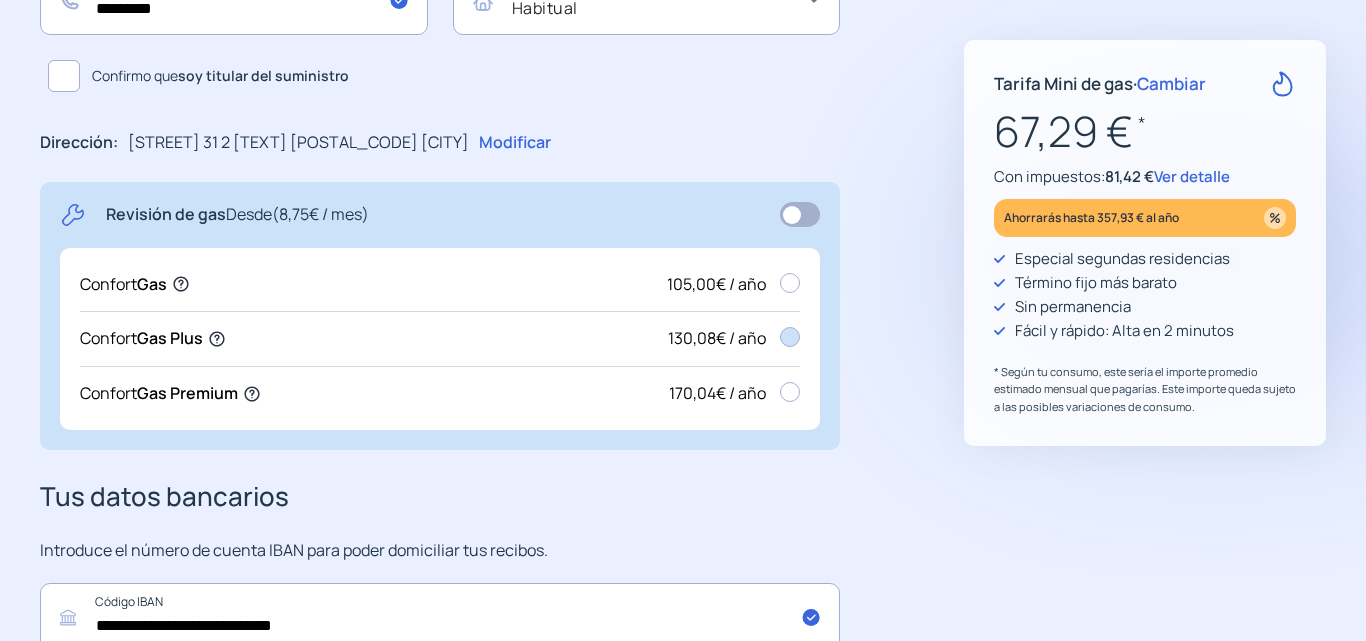 click 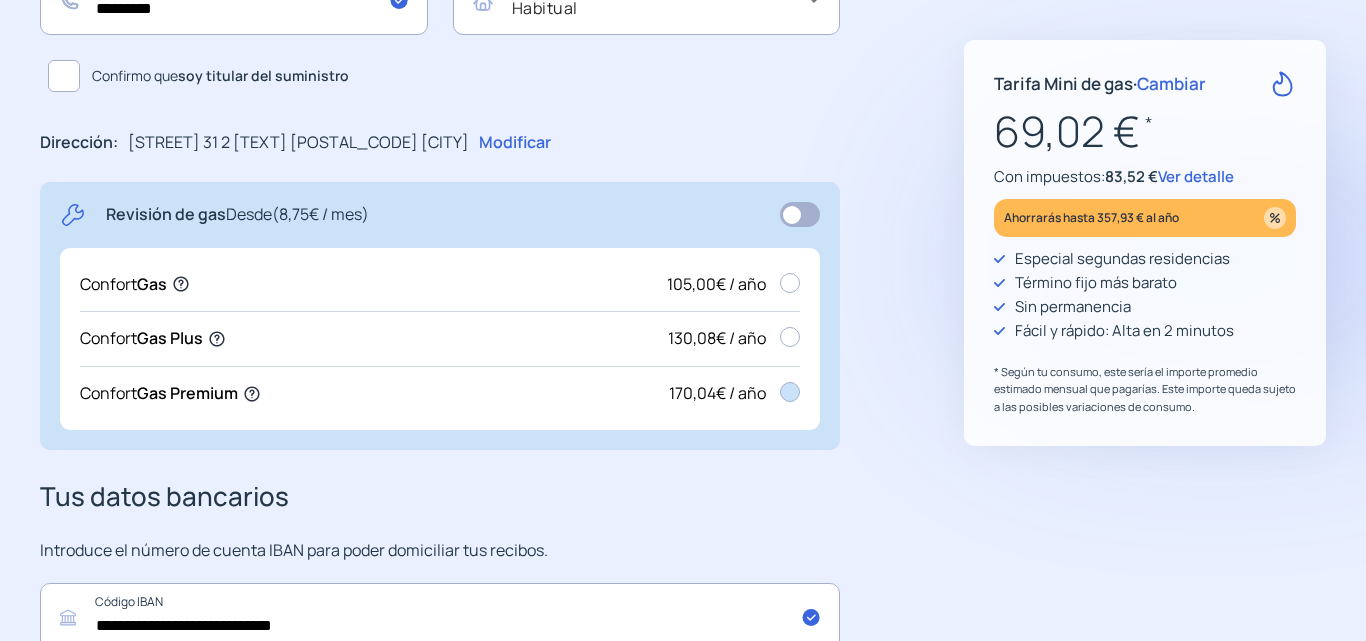 click 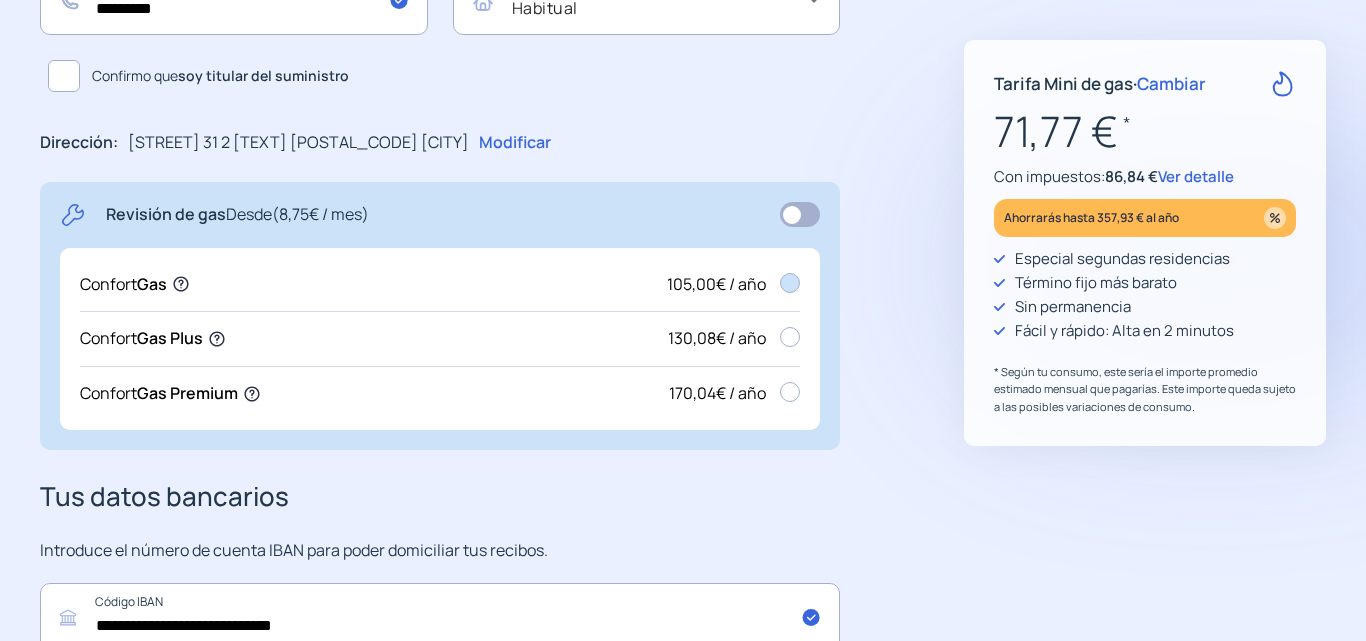 click 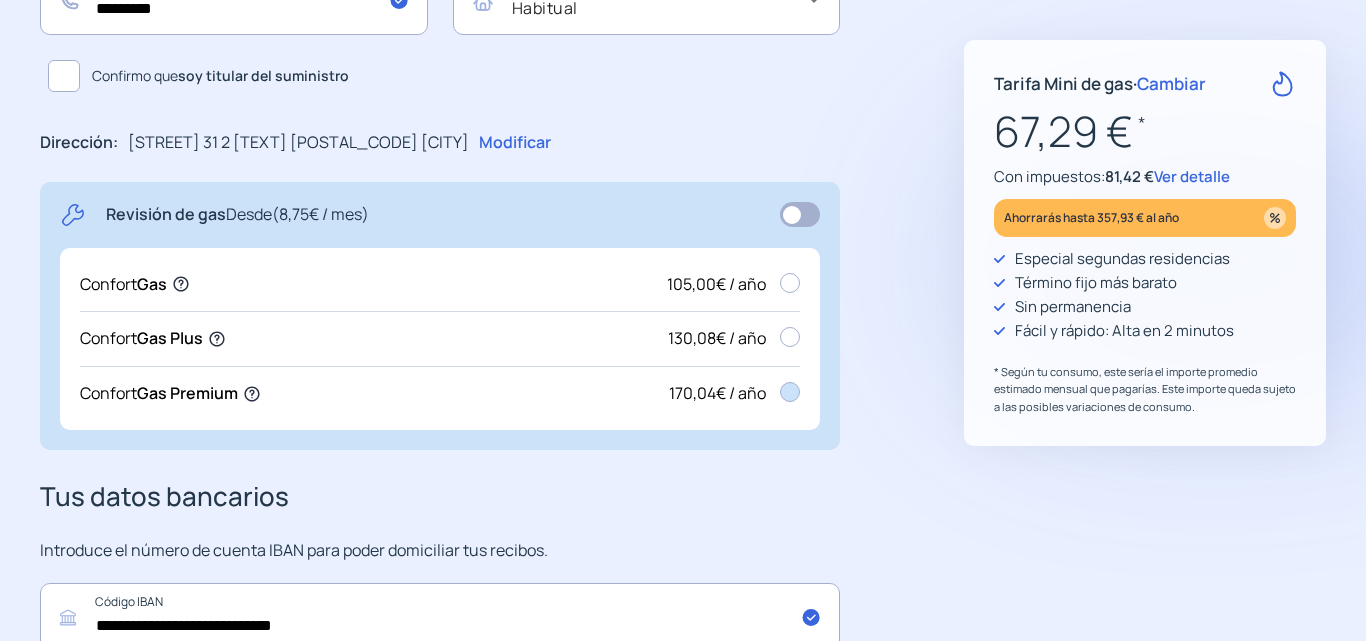 click 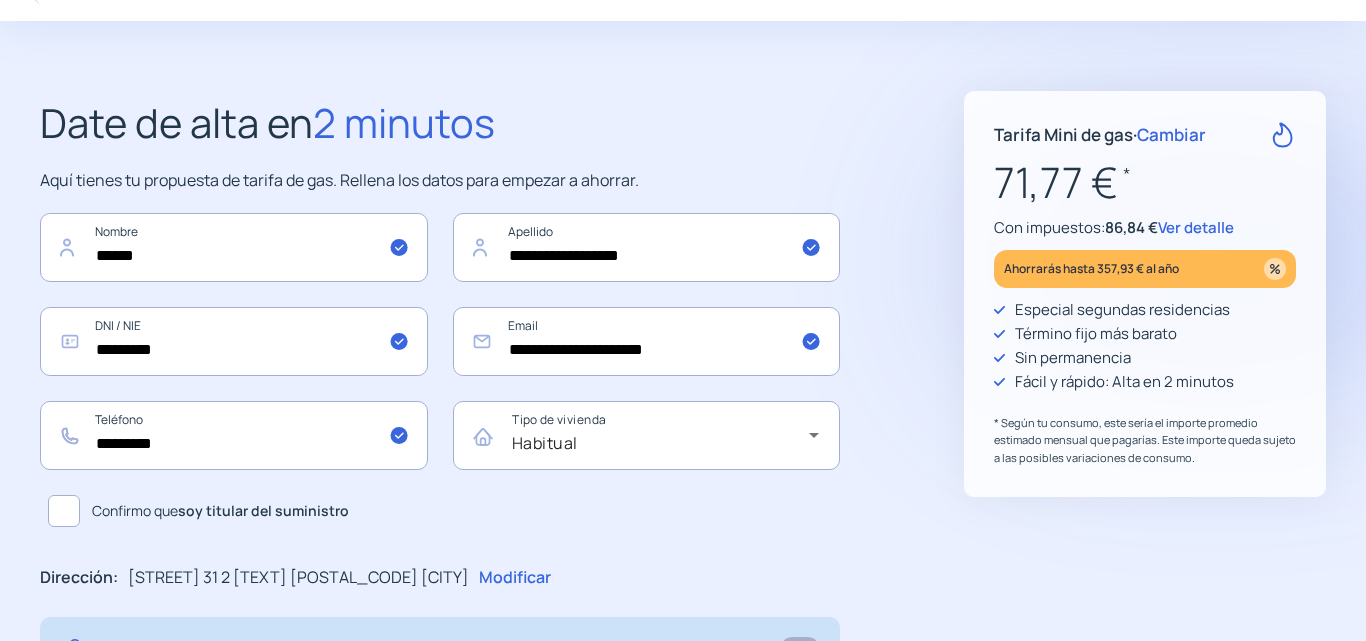 scroll, scrollTop: 100, scrollLeft: 0, axis: vertical 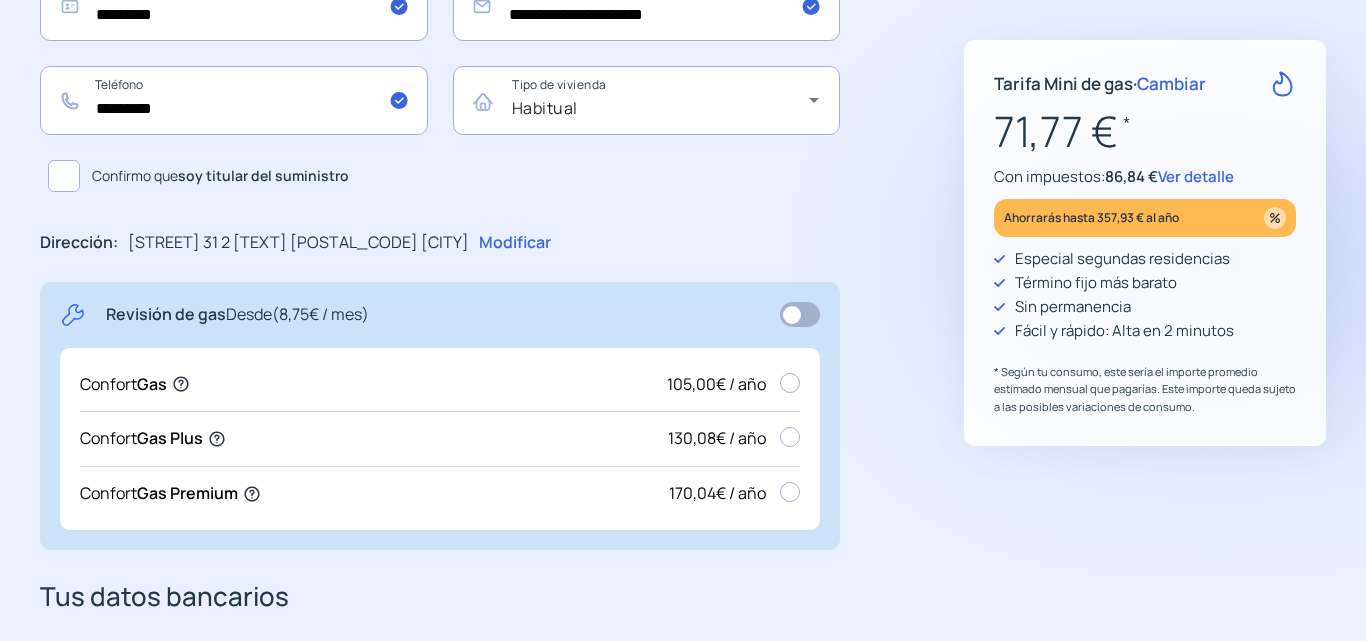 click 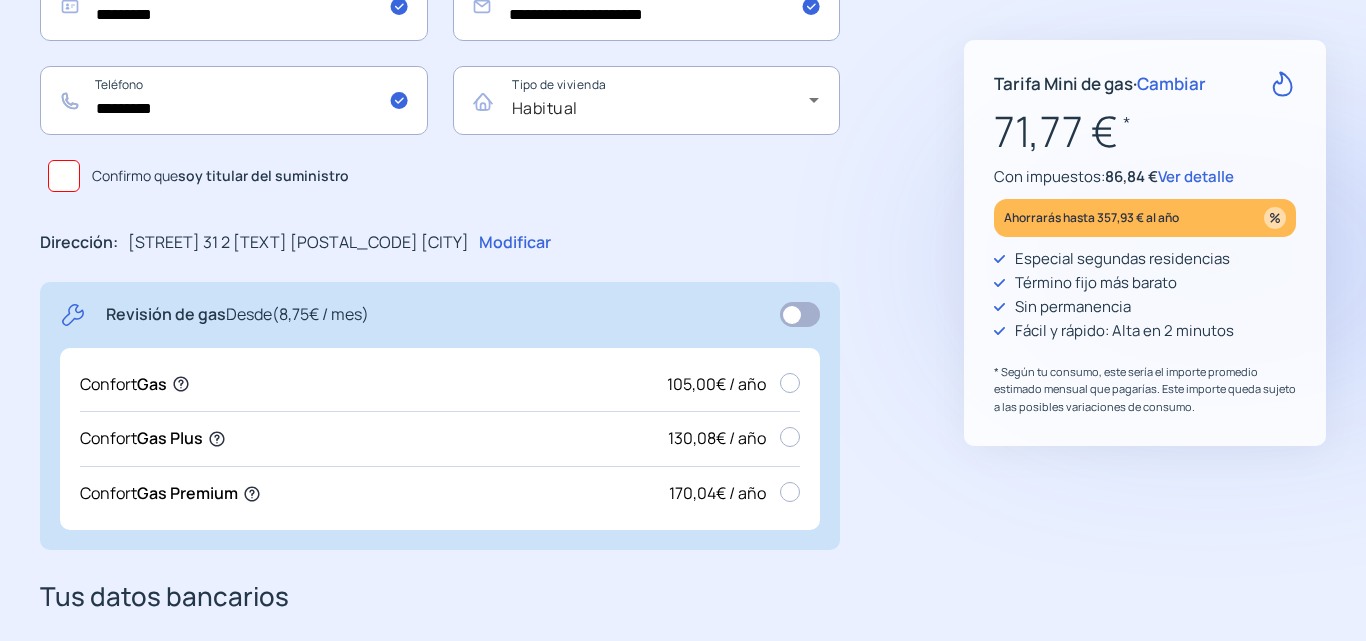 click 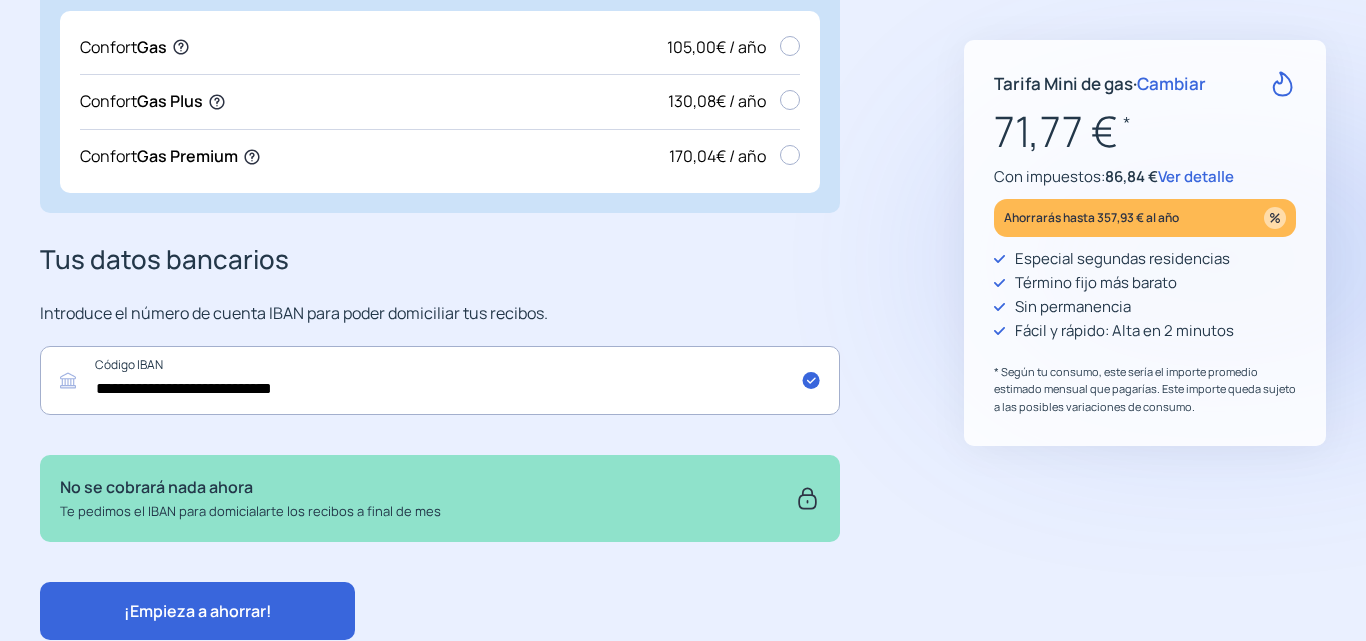 scroll, scrollTop: 806, scrollLeft: 0, axis: vertical 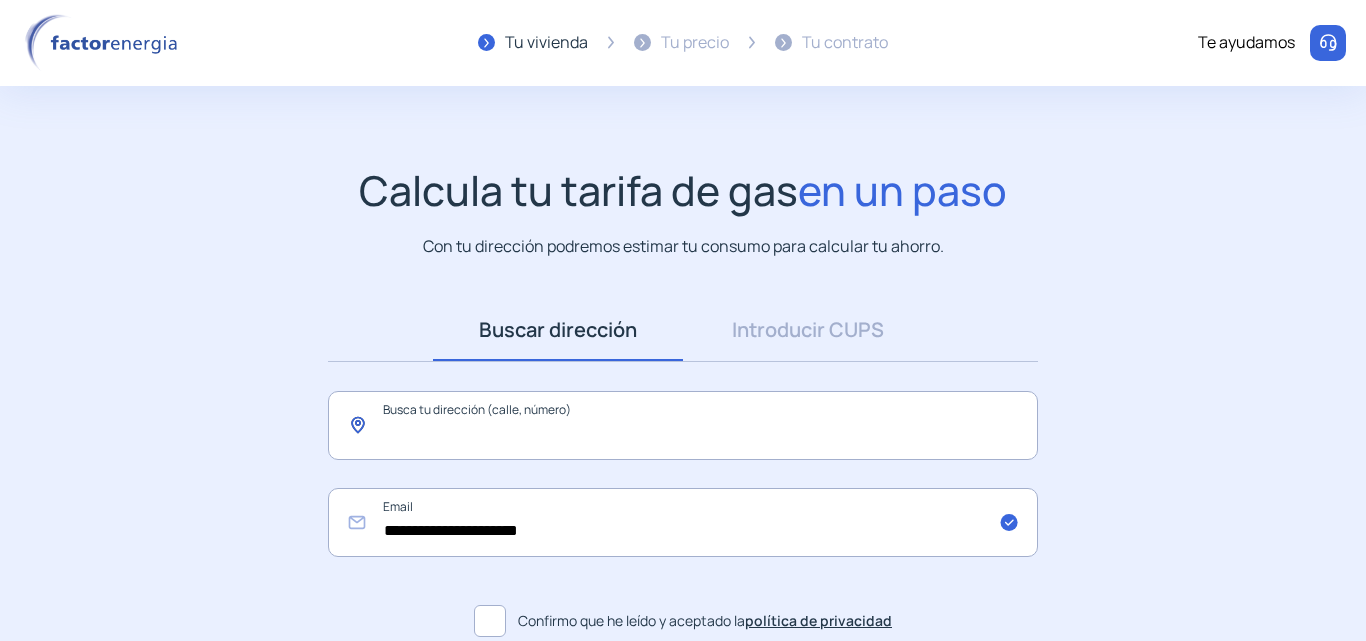 click 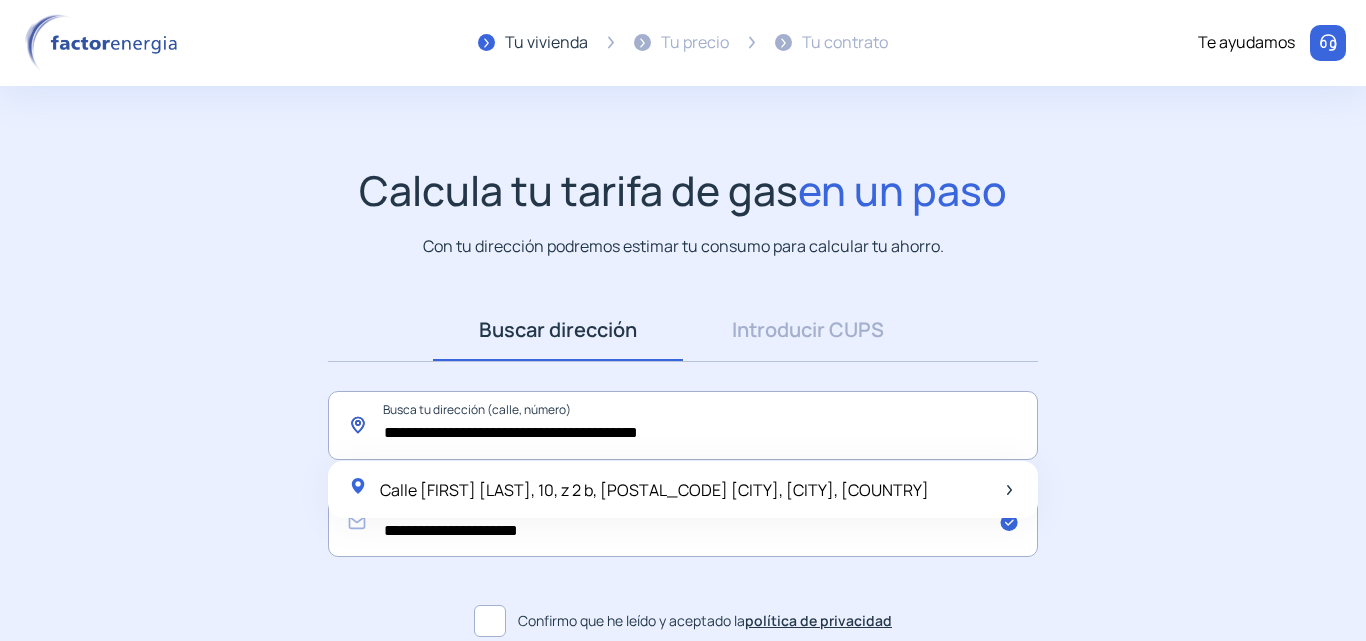 drag, startPoint x: 550, startPoint y: 429, endPoint x: 522, endPoint y: 430, distance: 28.01785 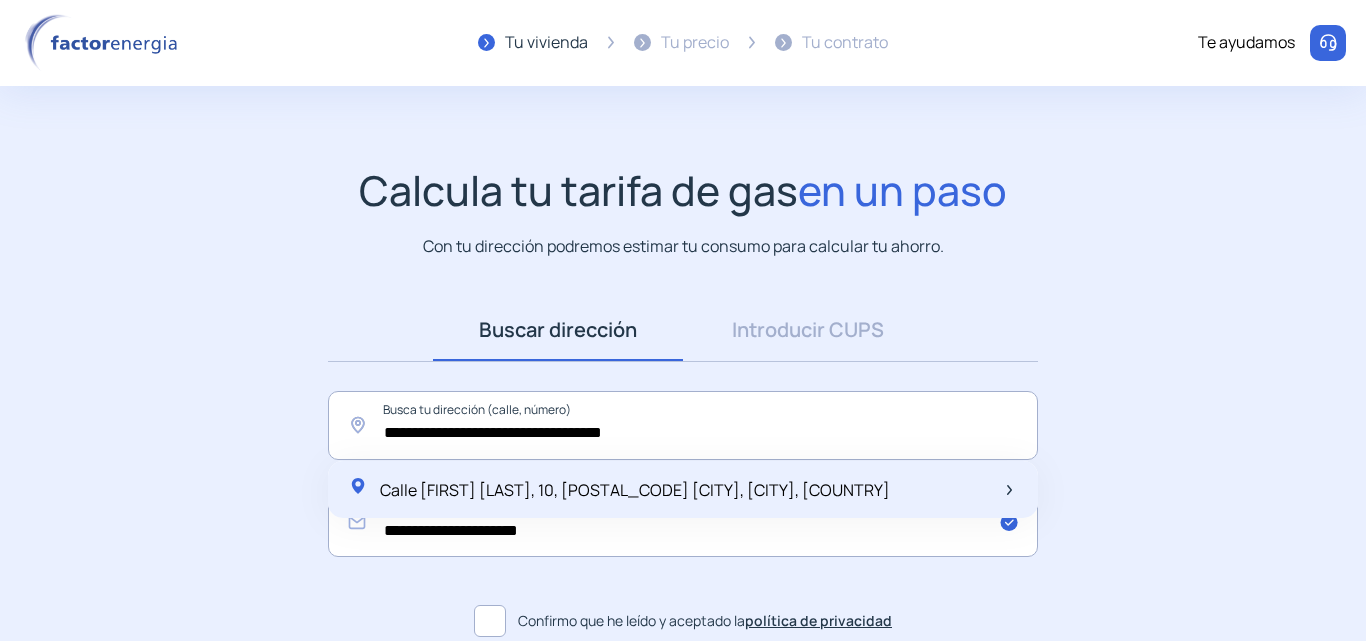 click on "Calle [FIRST] [LAST], 10, [POSTAL_CODE] [CITY], [CITY], [COUNTRY]" 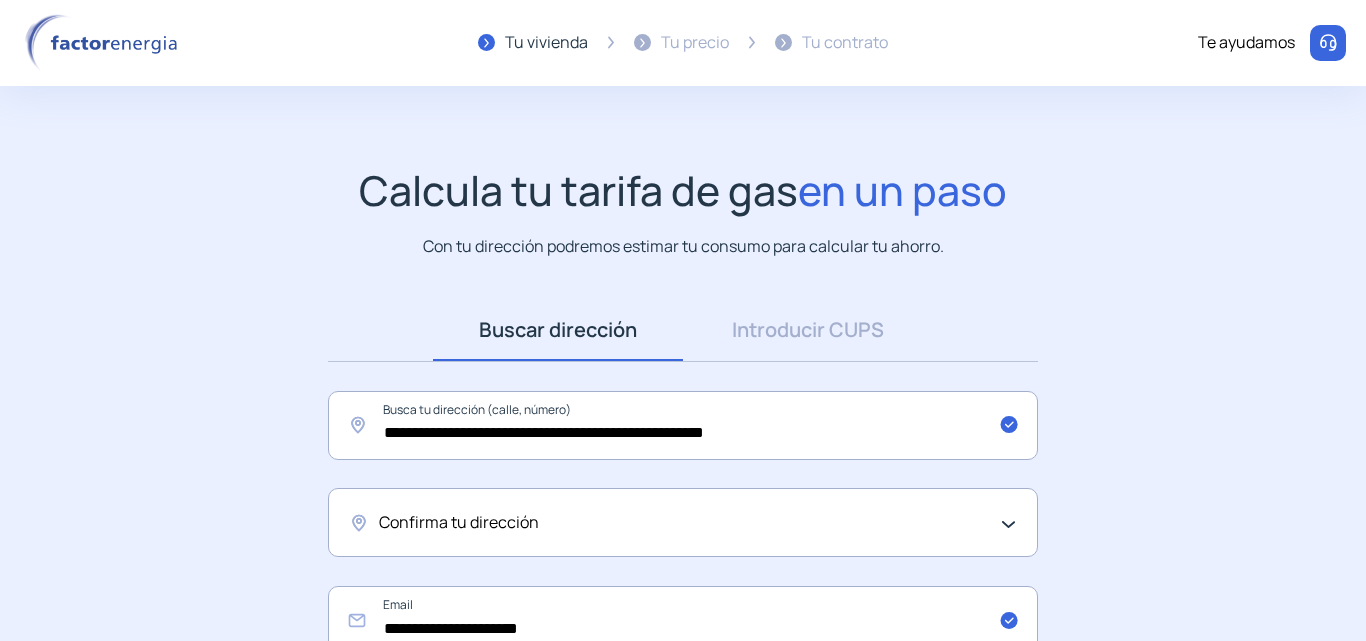 click on "Confirma tu dirección" 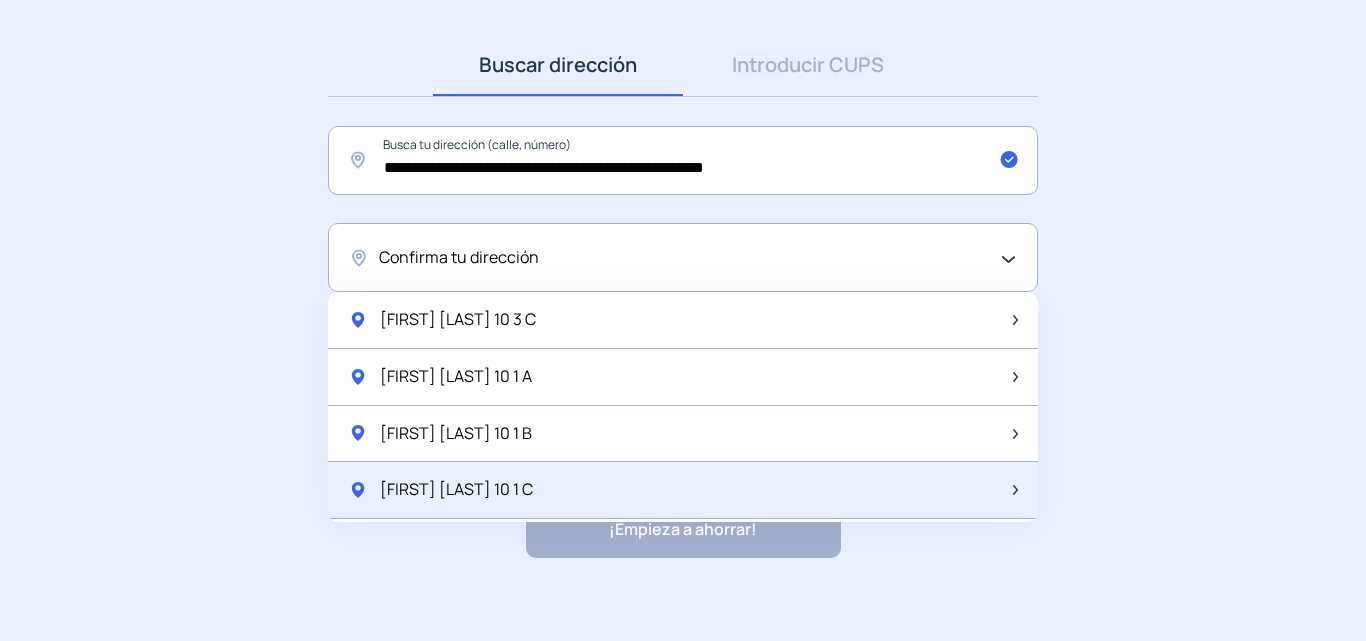 scroll, scrollTop: 282, scrollLeft: 0, axis: vertical 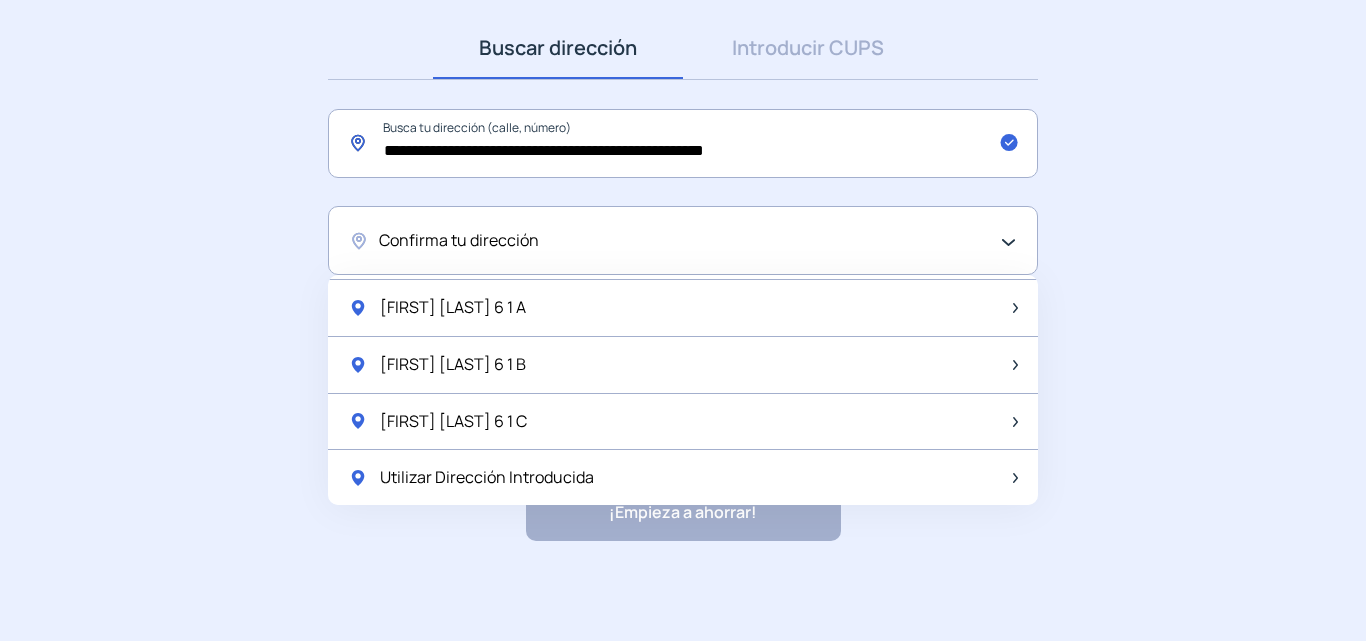 click on "**********" 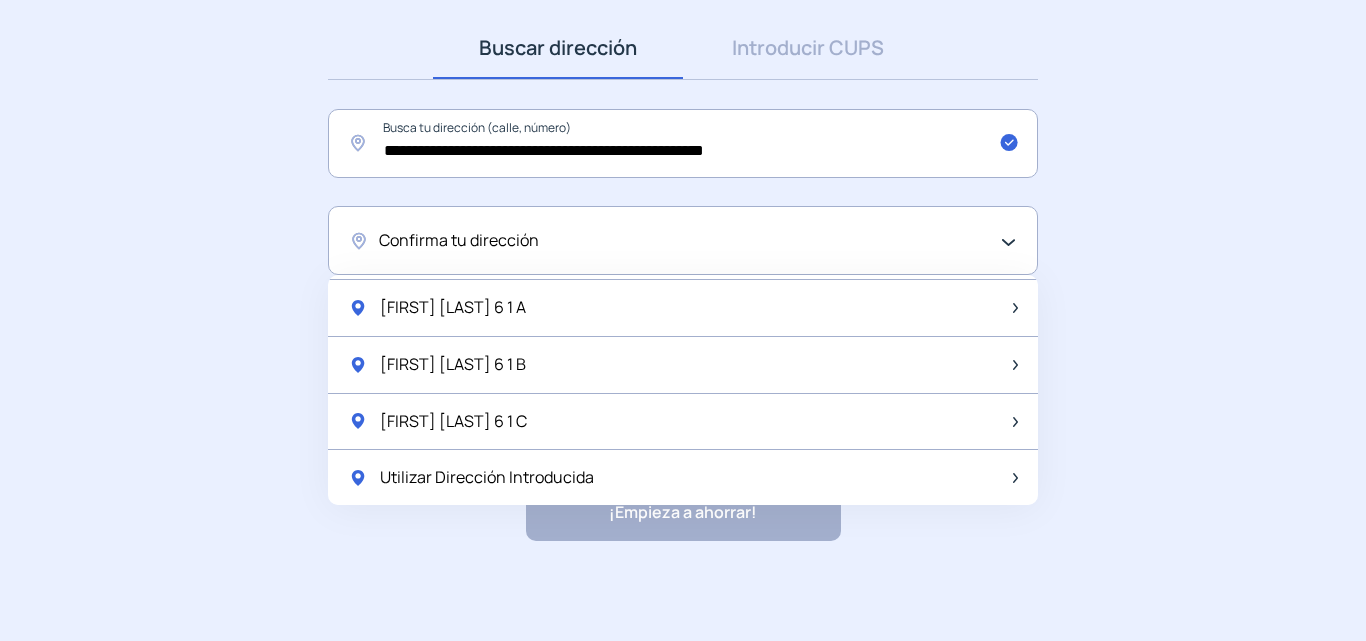 click on "**********" 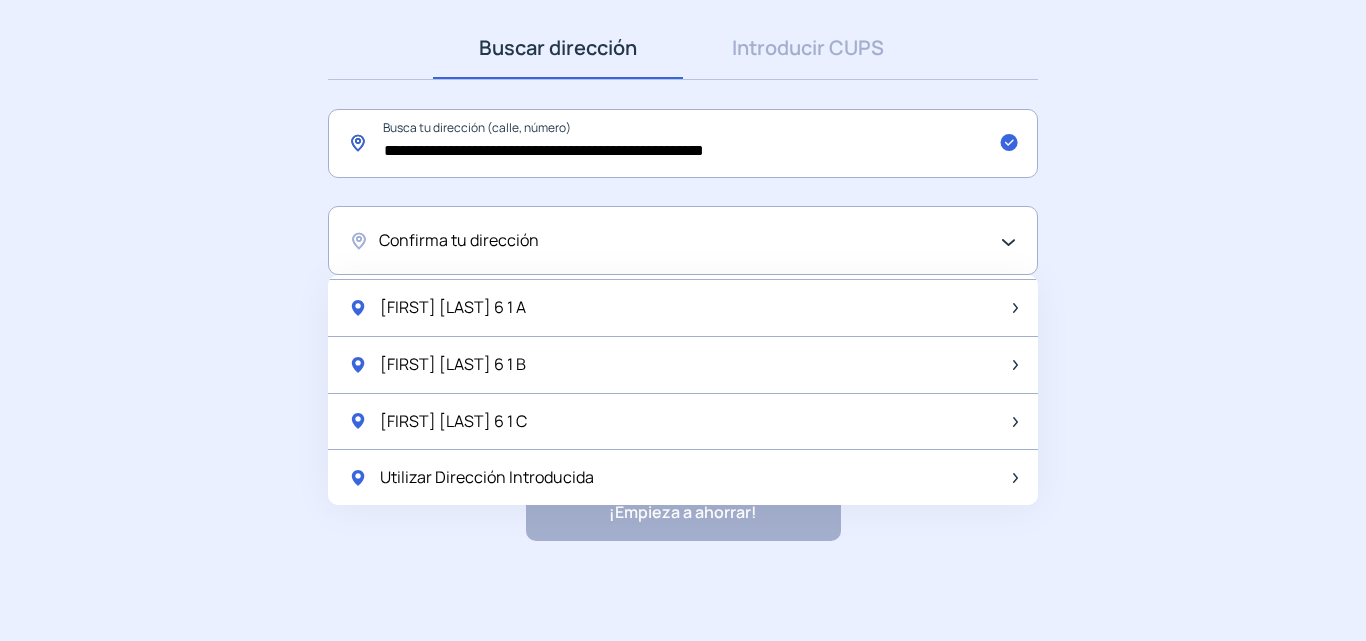 drag, startPoint x: 783, startPoint y: 158, endPoint x: 90, endPoint y: 136, distance: 693.3491 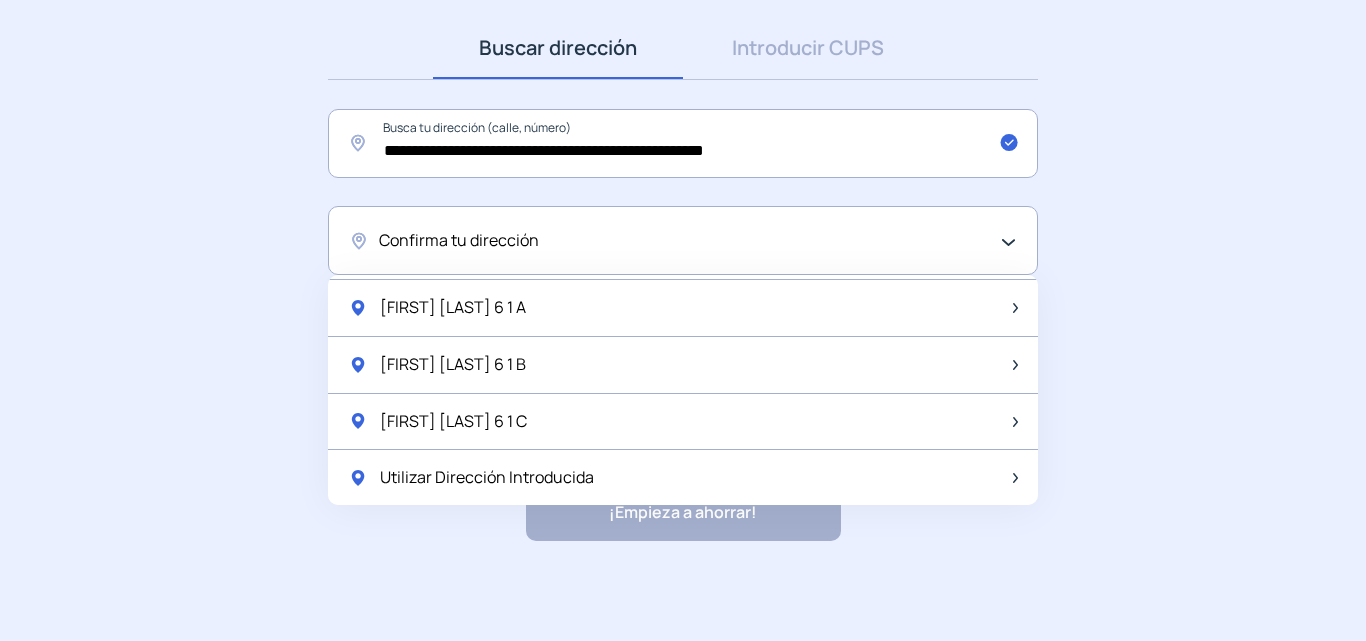 click on "**********" 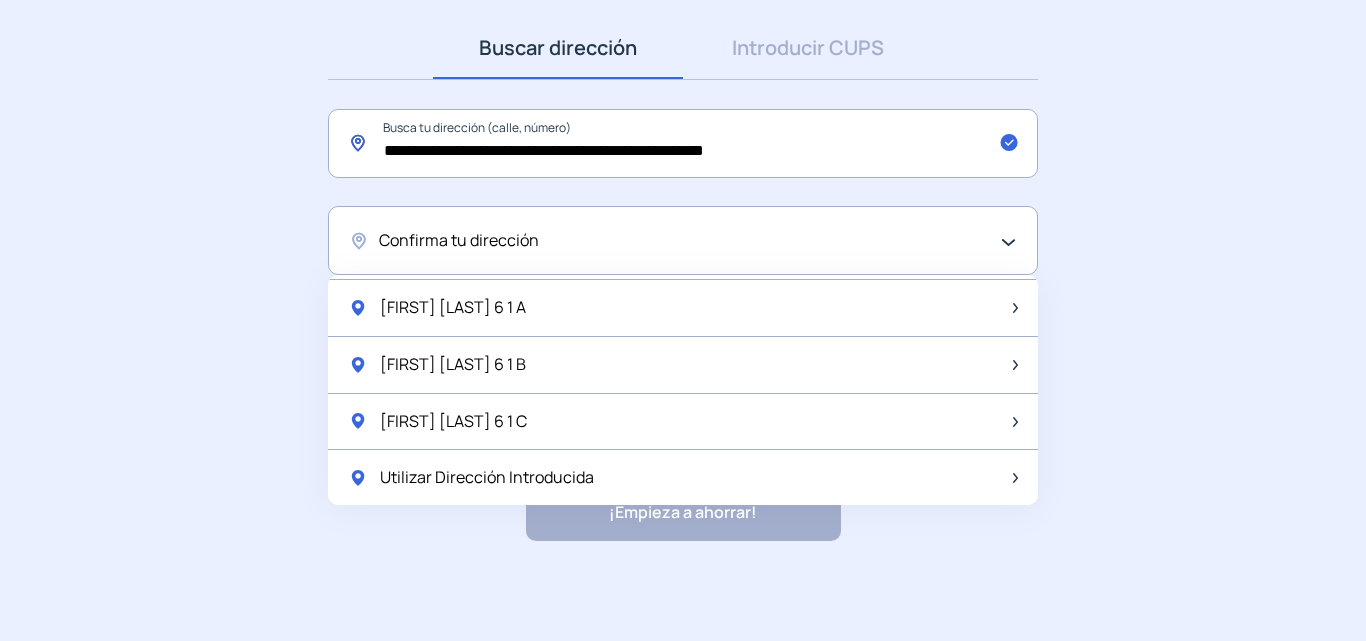 drag, startPoint x: 550, startPoint y: 157, endPoint x: 560, endPoint y: 184, distance: 28.79236 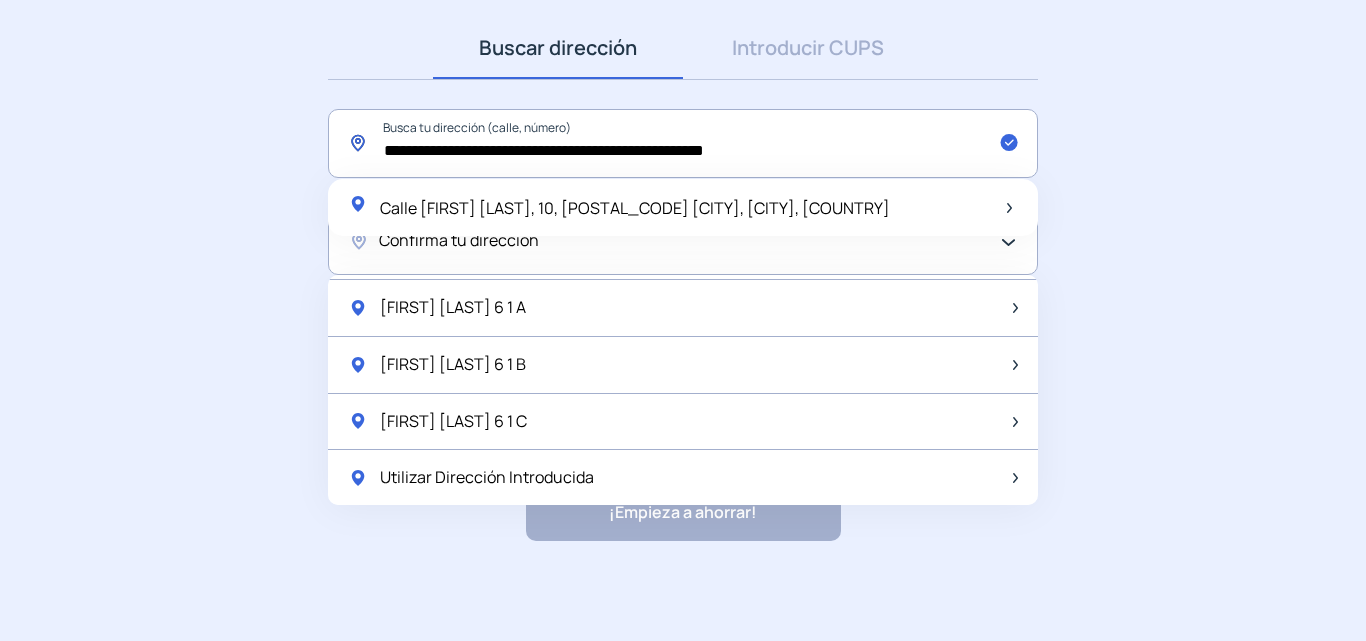 click on "**********" 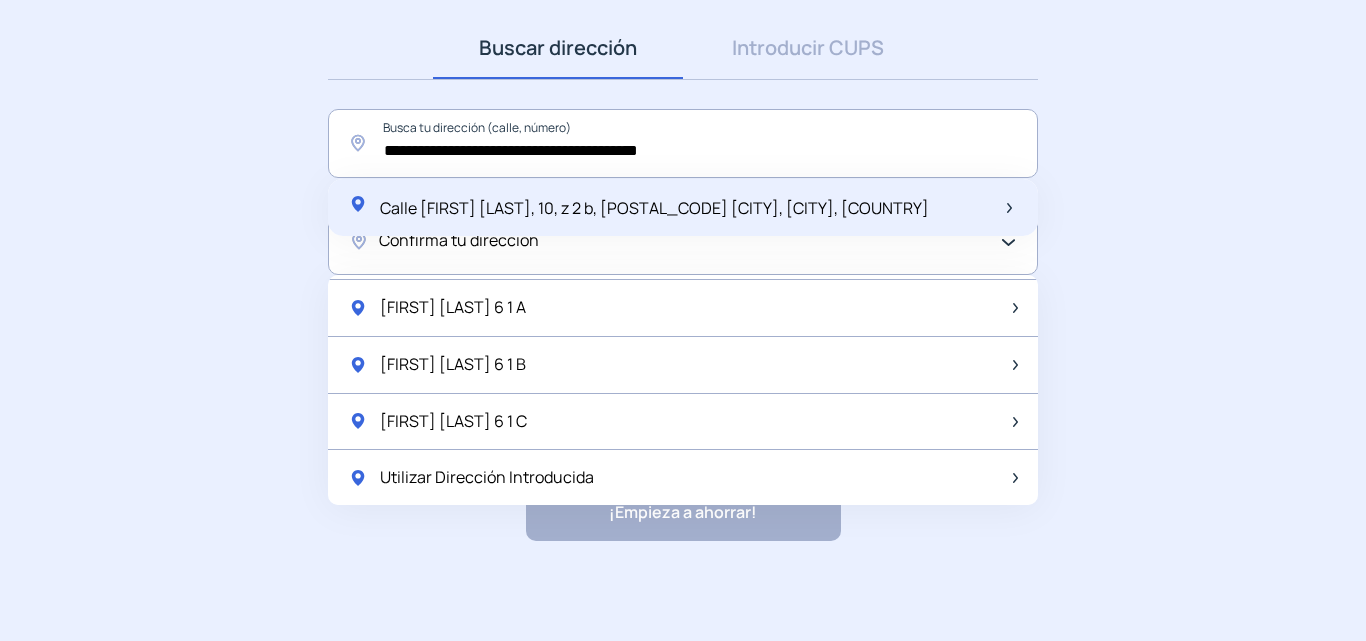 click on "Calle [FIRST] [LAST], 10, z 2 b, [POSTAL_CODE] [CITY], [CITY], [COUNTRY]" 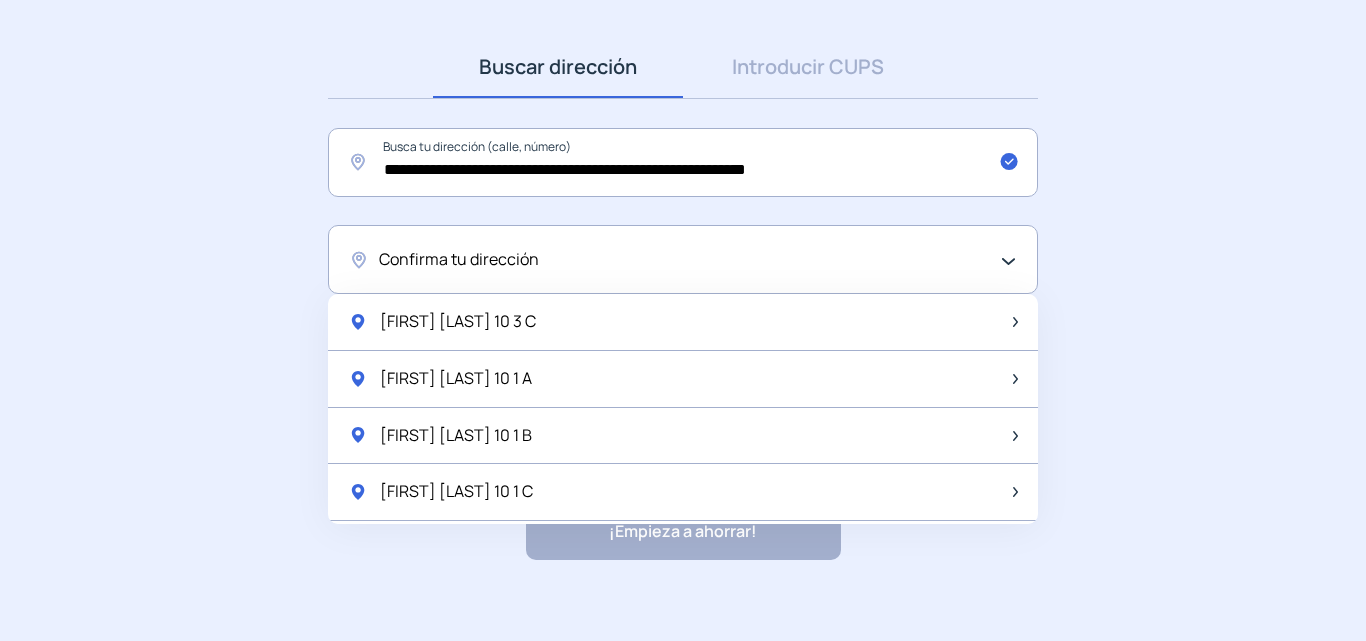 scroll, scrollTop: 282, scrollLeft: 0, axis: vertical 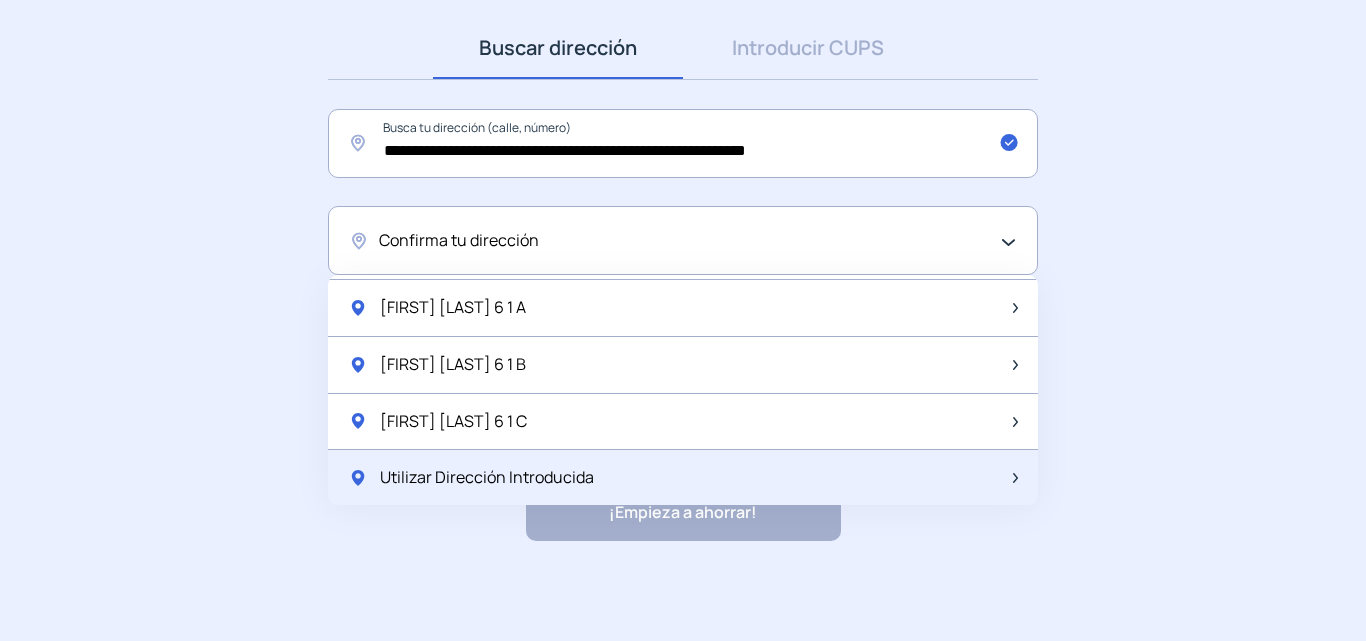 click on "Utilizar Dirección Introducida" 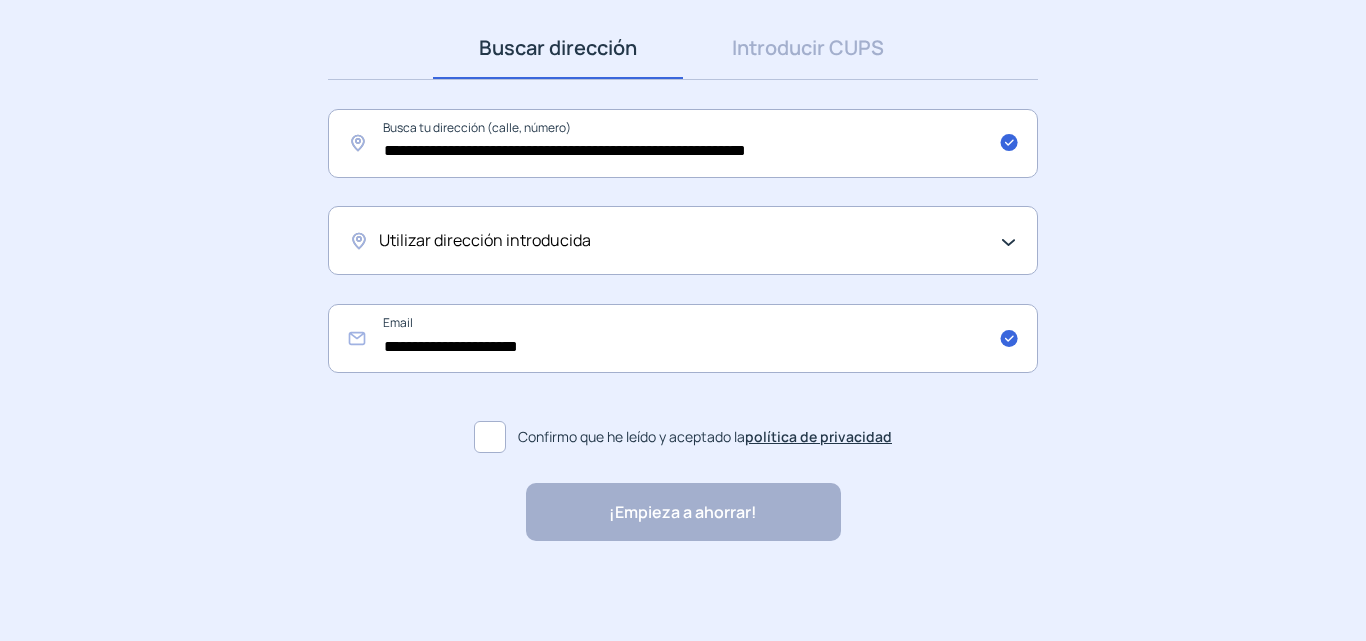 click 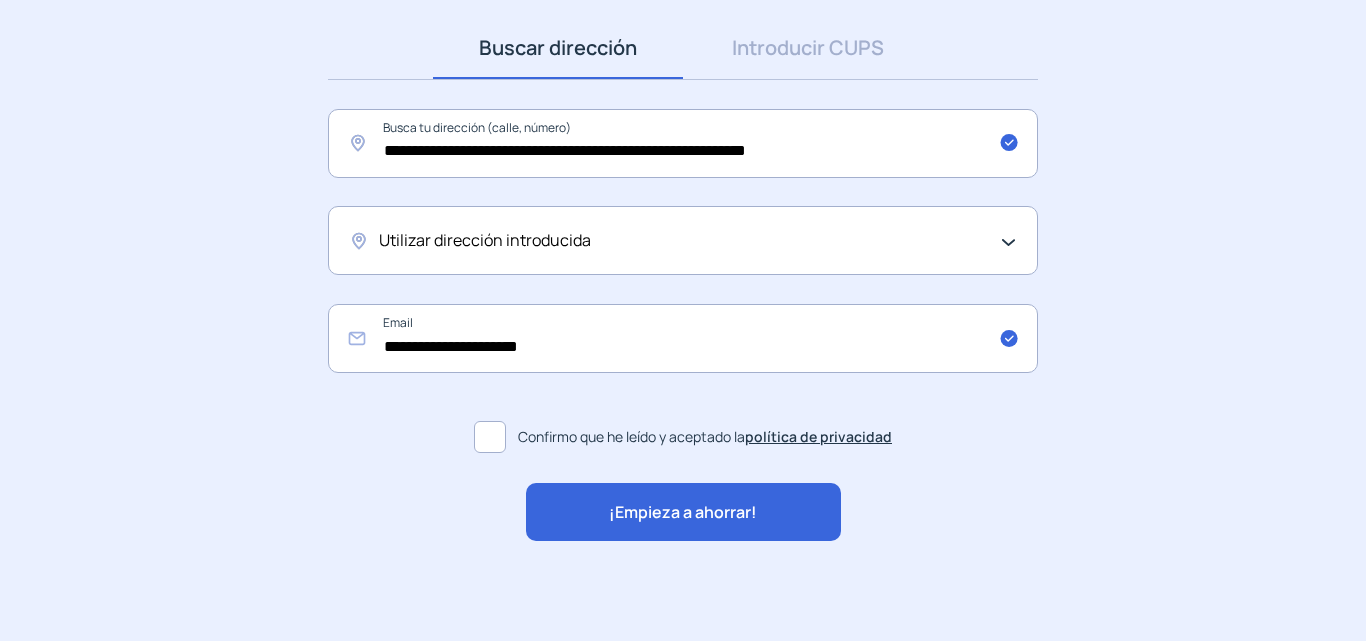click on "¡Empieza a ahorrar!" 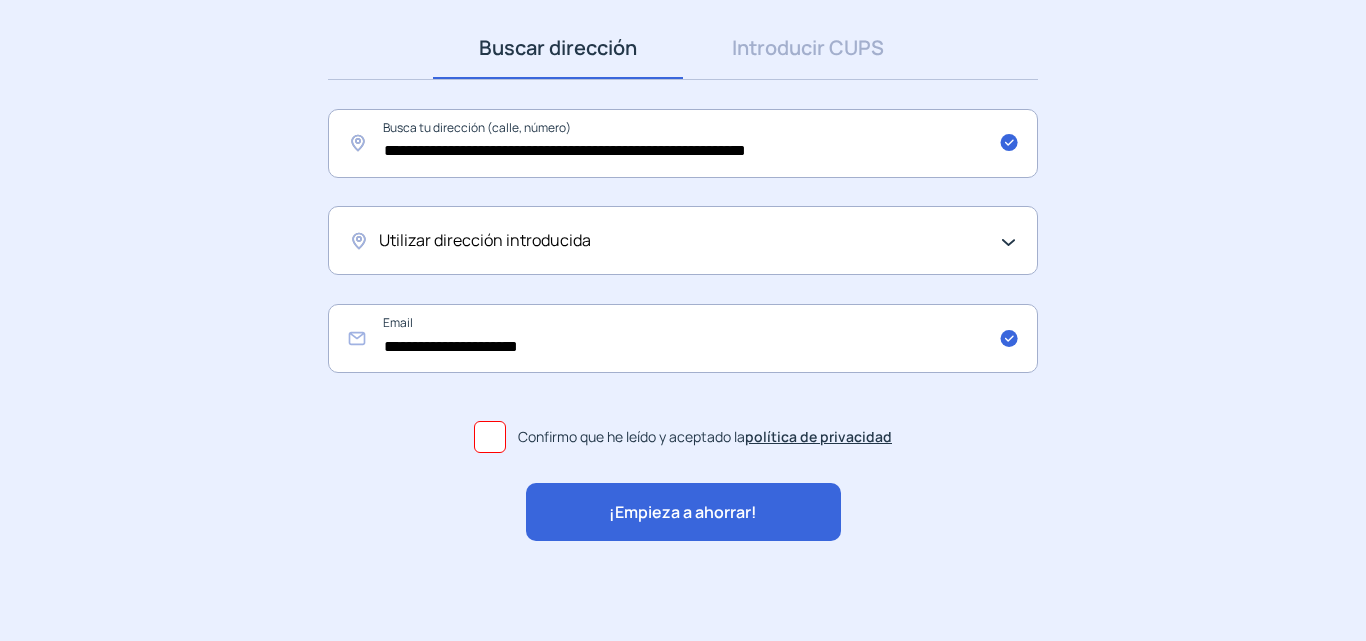 scroll, scrollTop: 0, scrollLeft: 0, axis: both 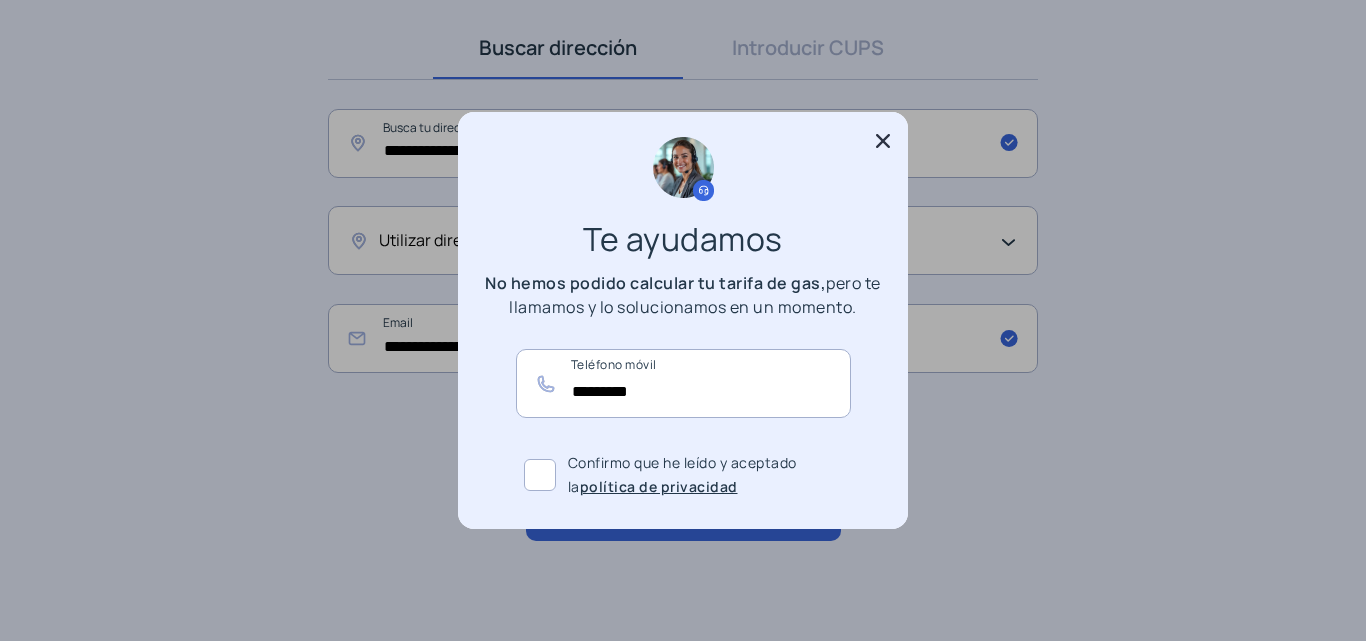 click at bounding box center [883, 143] 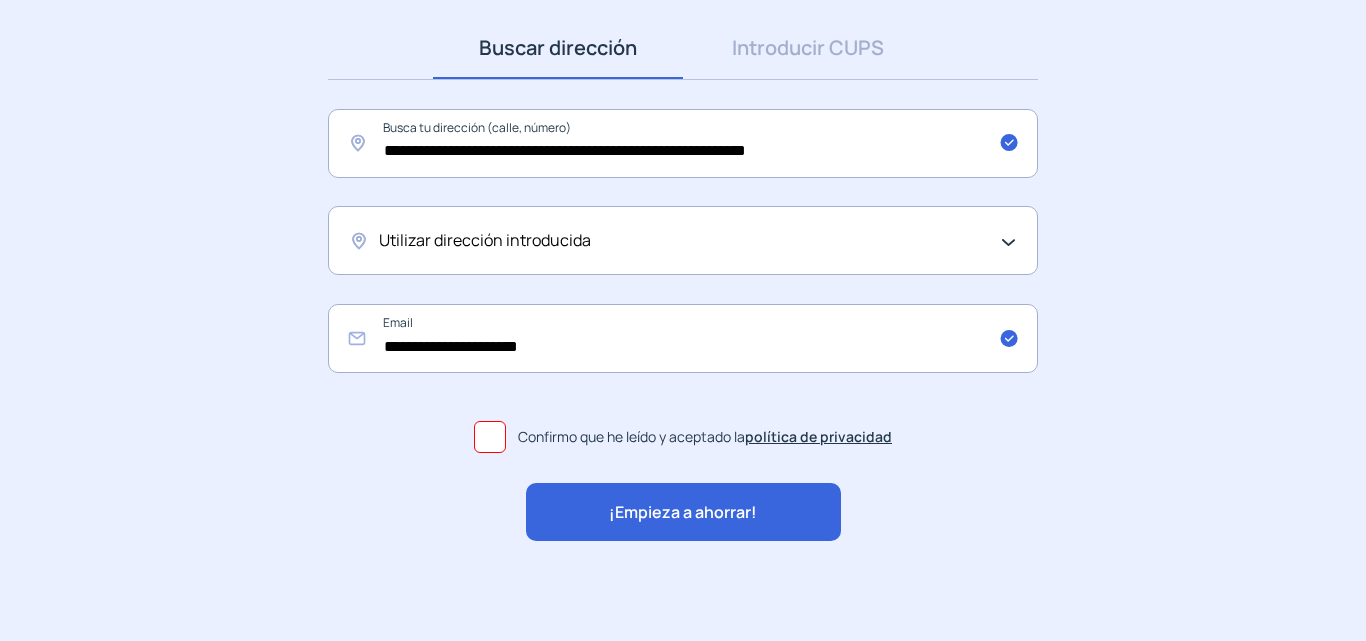 click on "¡Empieza a ahorrar!" 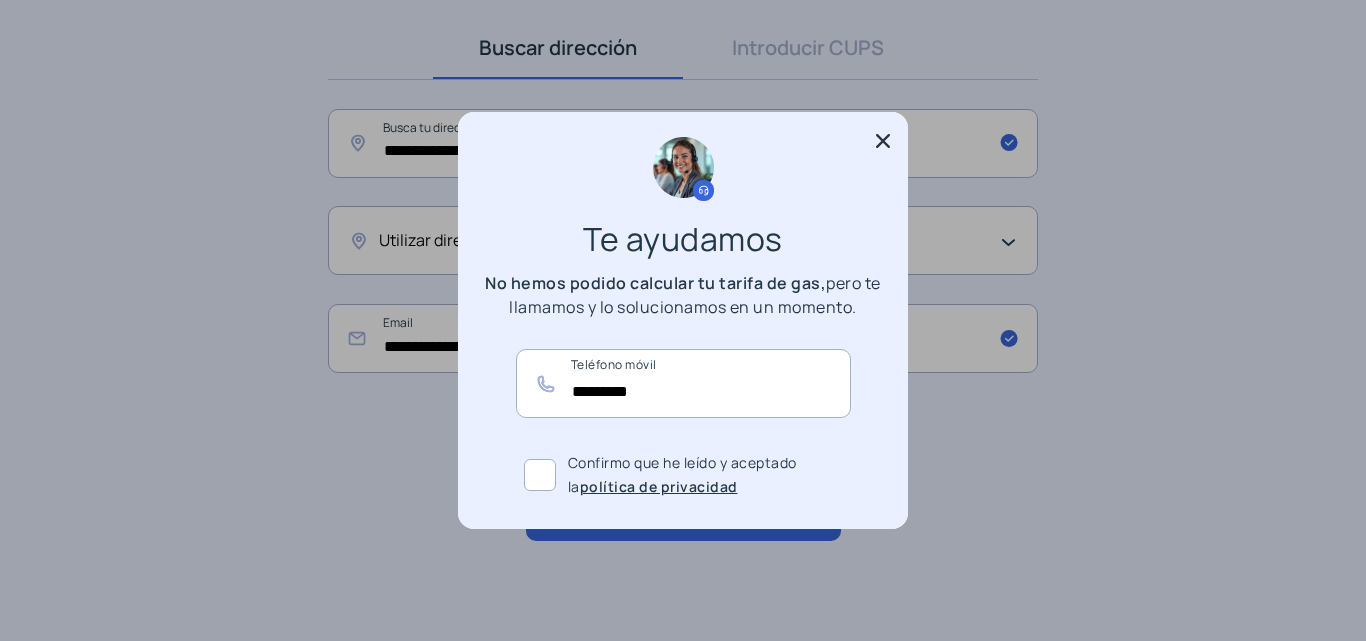 scroll, scrollTop: 0, scrollLeft: 0, axis: both 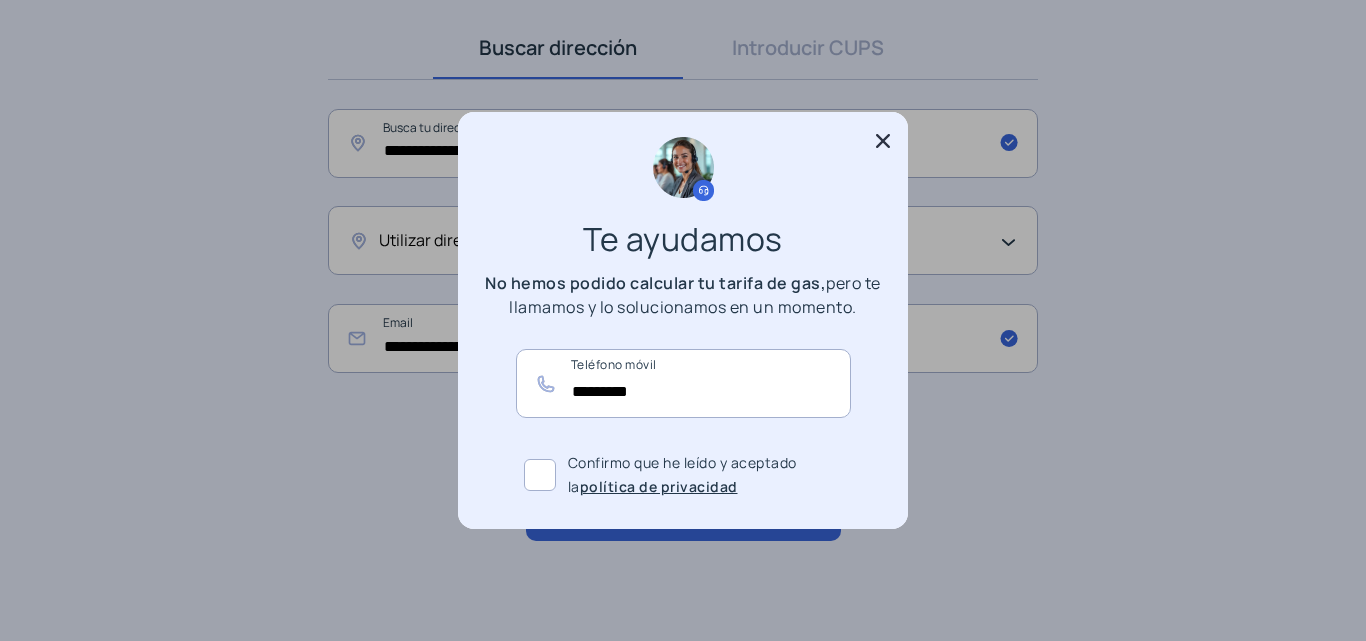 click at bounding box center [540, 475] 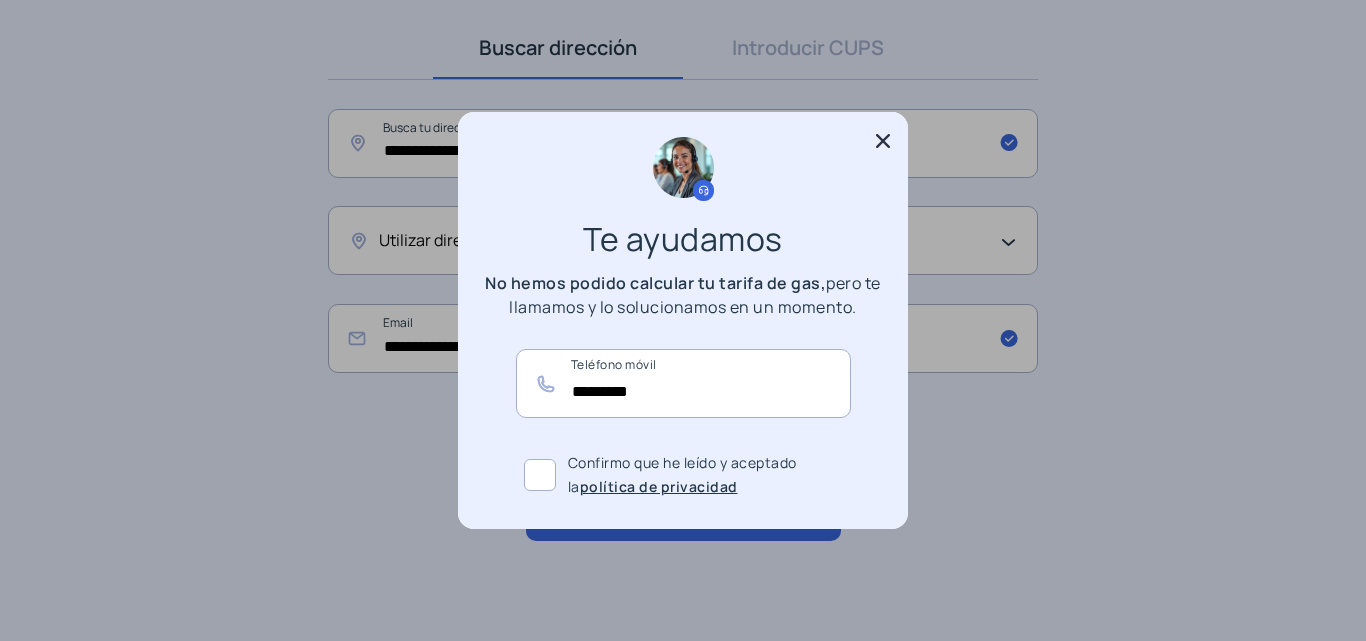 click 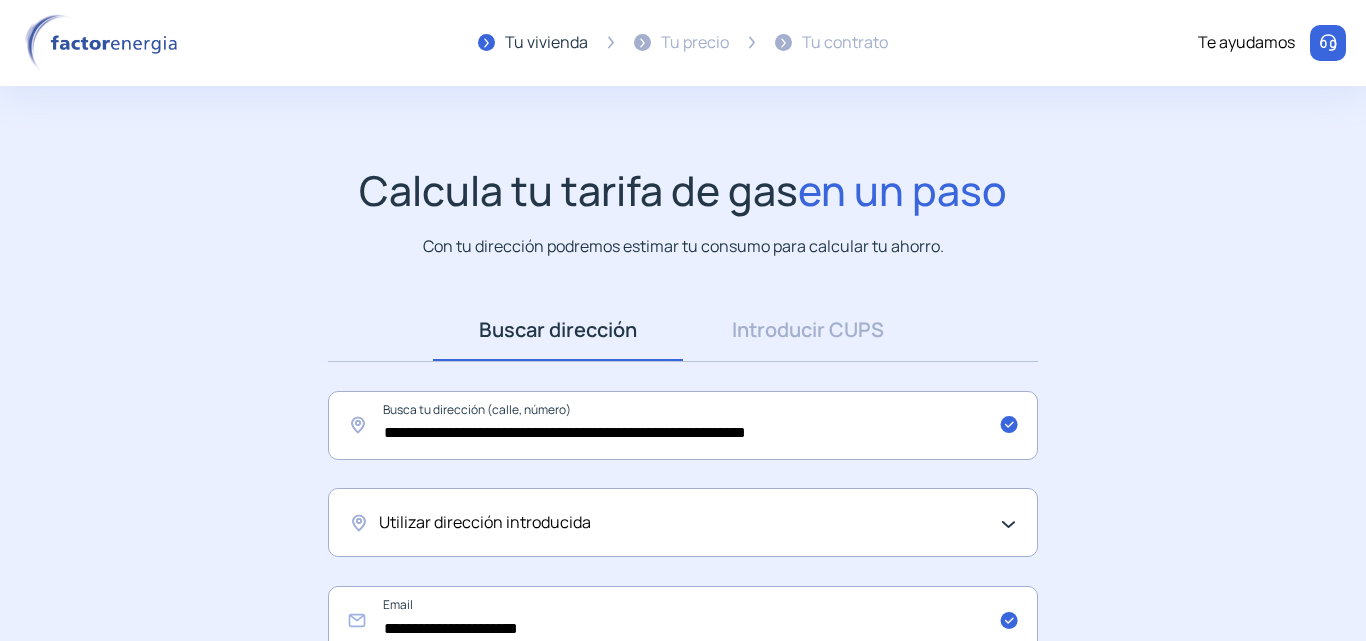 scroll, scrollTop: 282, scrollLeft: 0, axis: vertical 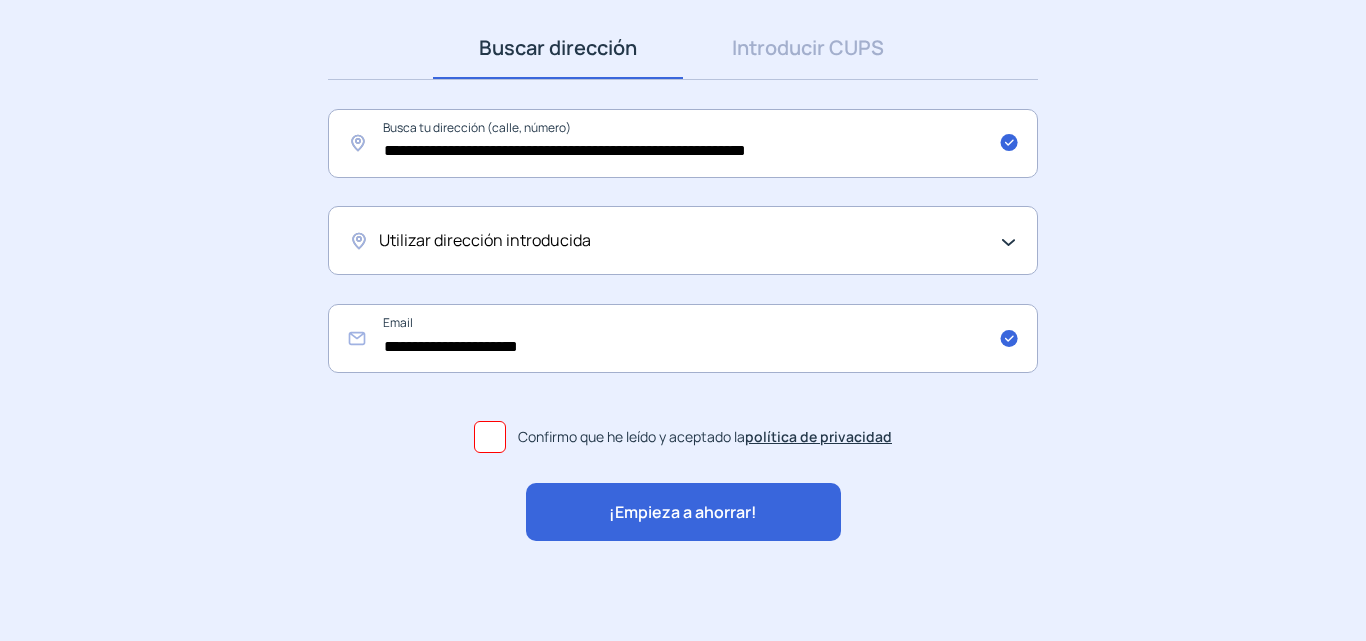 click on "¡Empieza a ahorrar!" 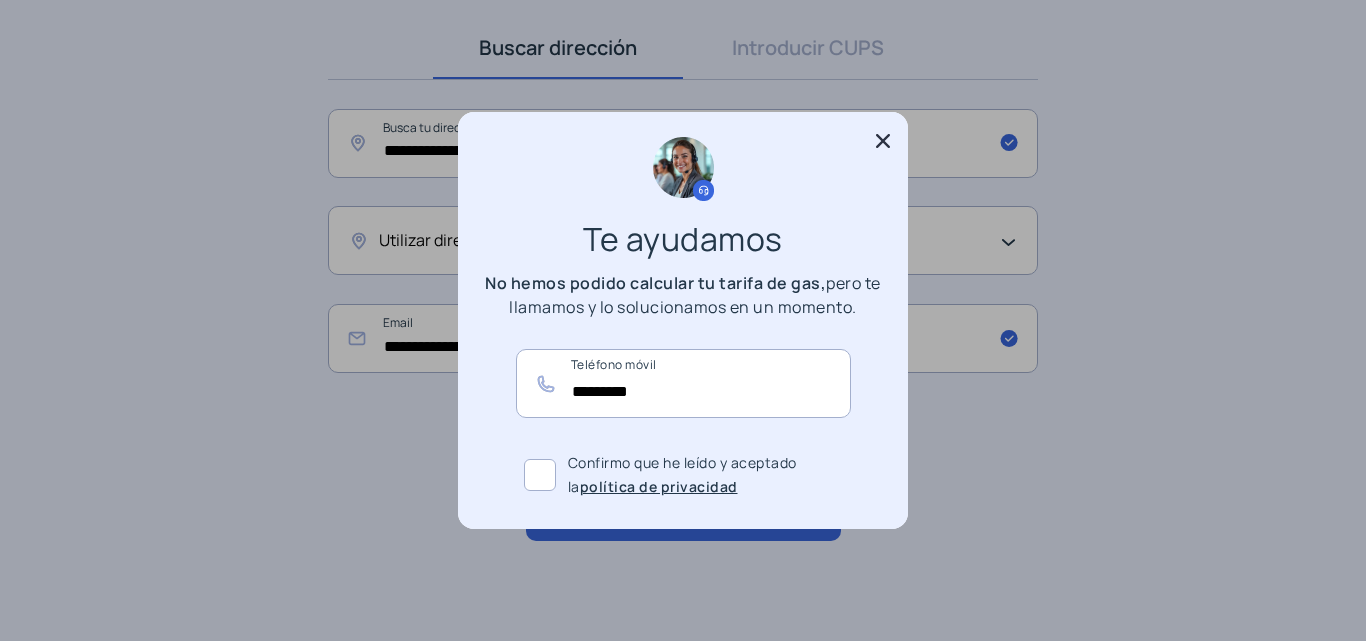 scroll, scrollTop: 0, scrollLeft: 0, axis: both 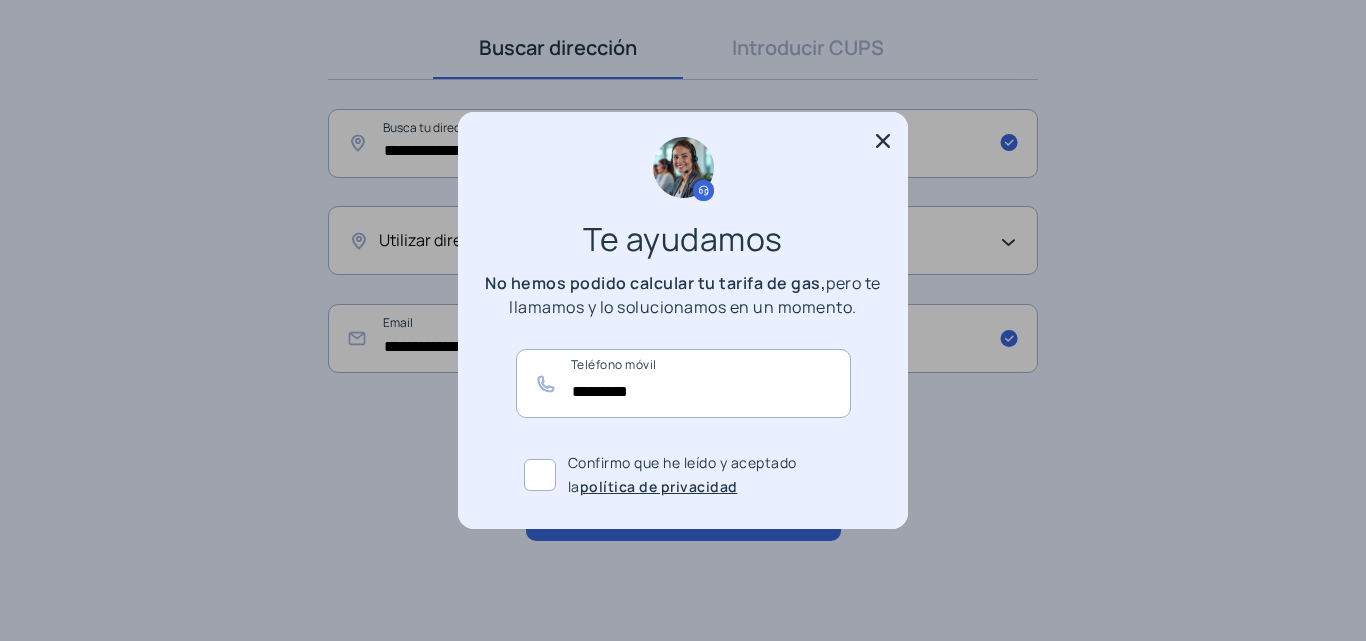 click 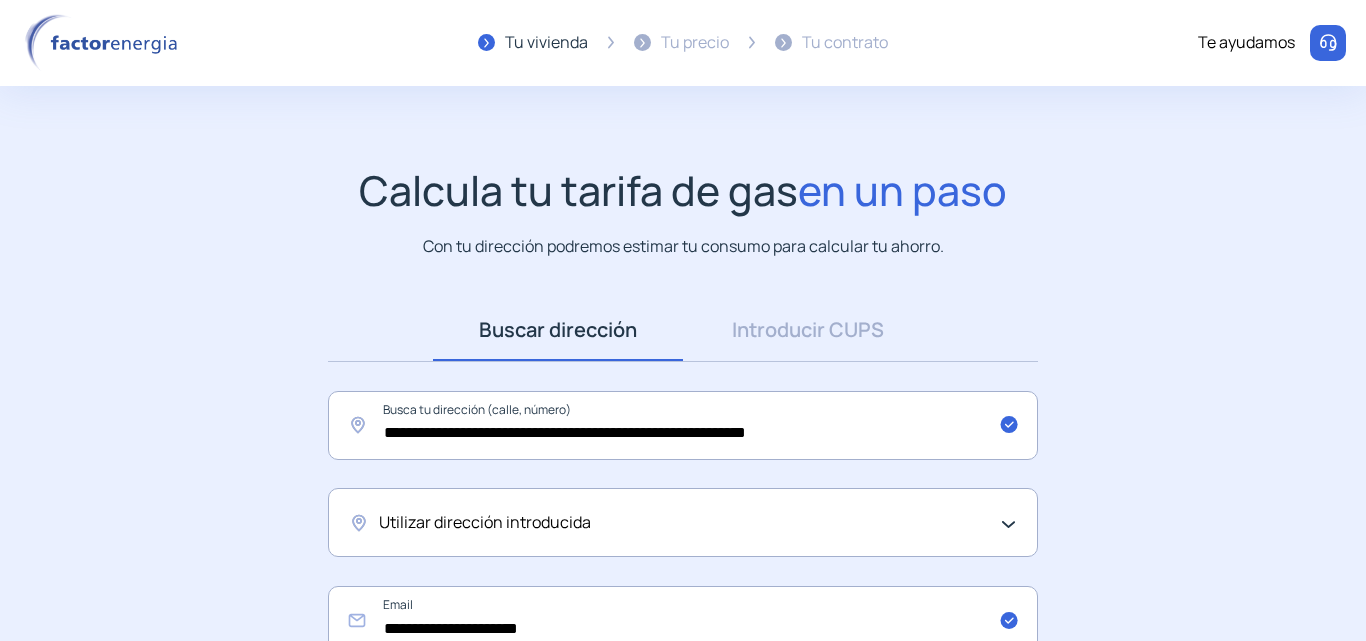 scroll, scrollTop: 282, scrollLeft: 0, axis: vertical 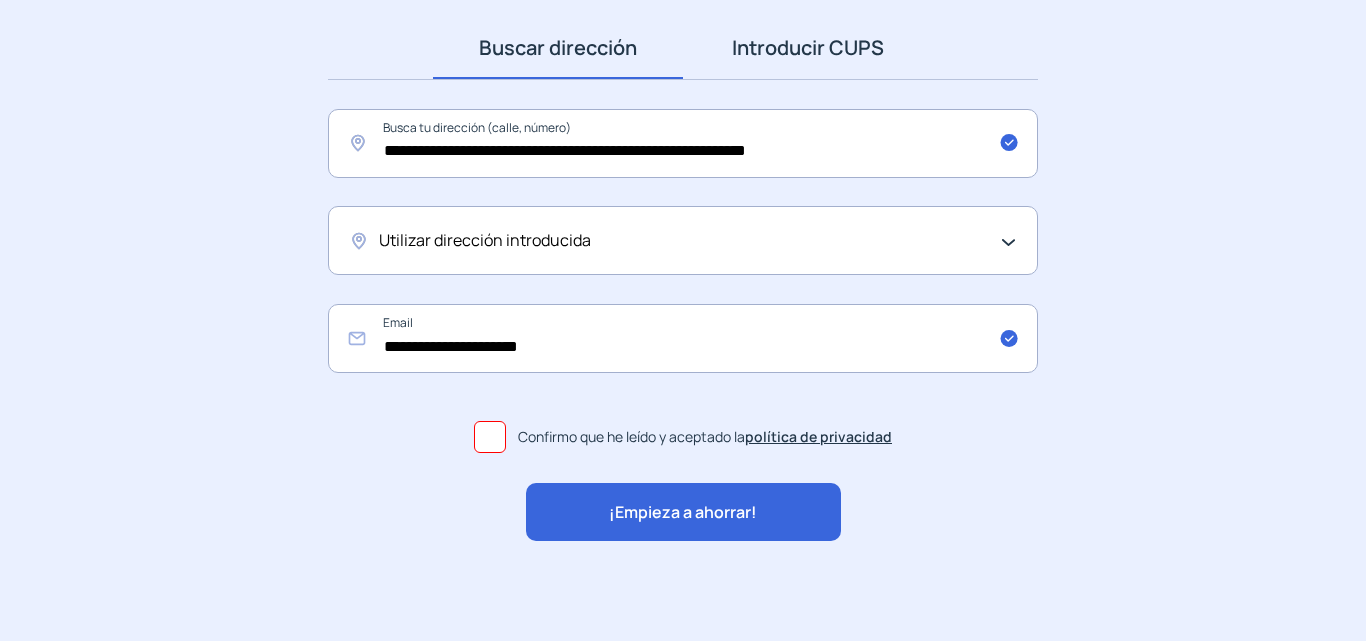 click on "Introducir CUPS" at bounding box center (808, 48) 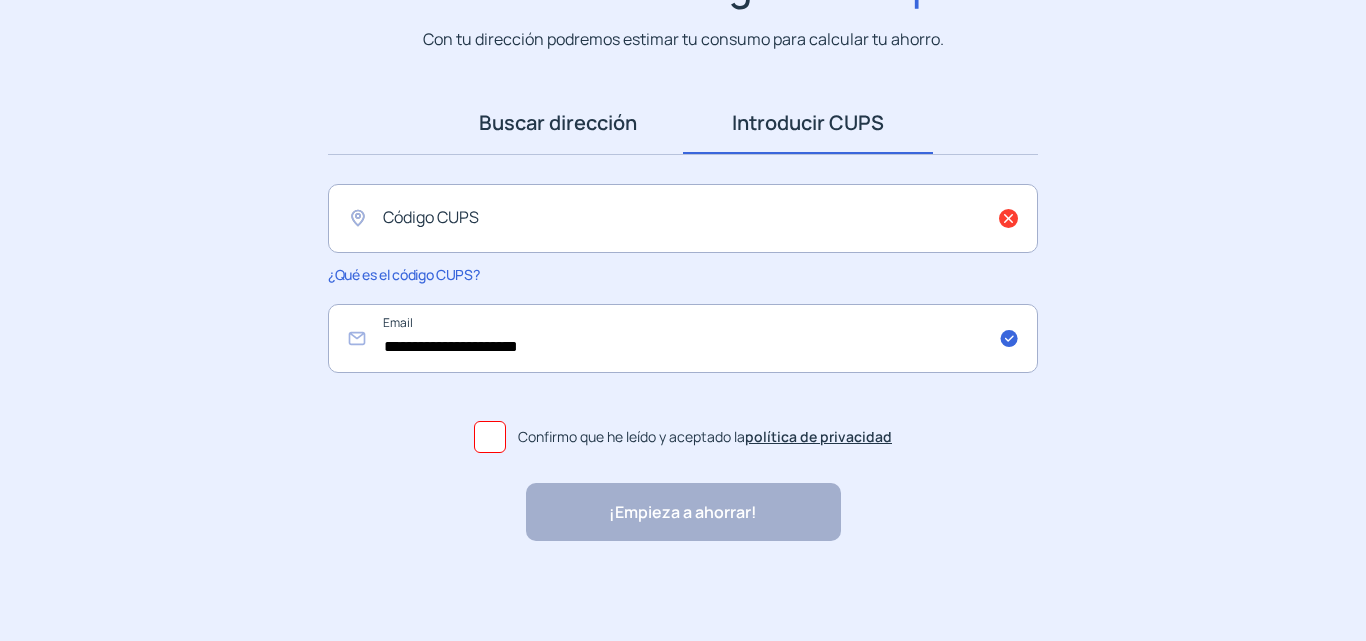 click on "Buscar dirección" at bounding box center (558, 123) 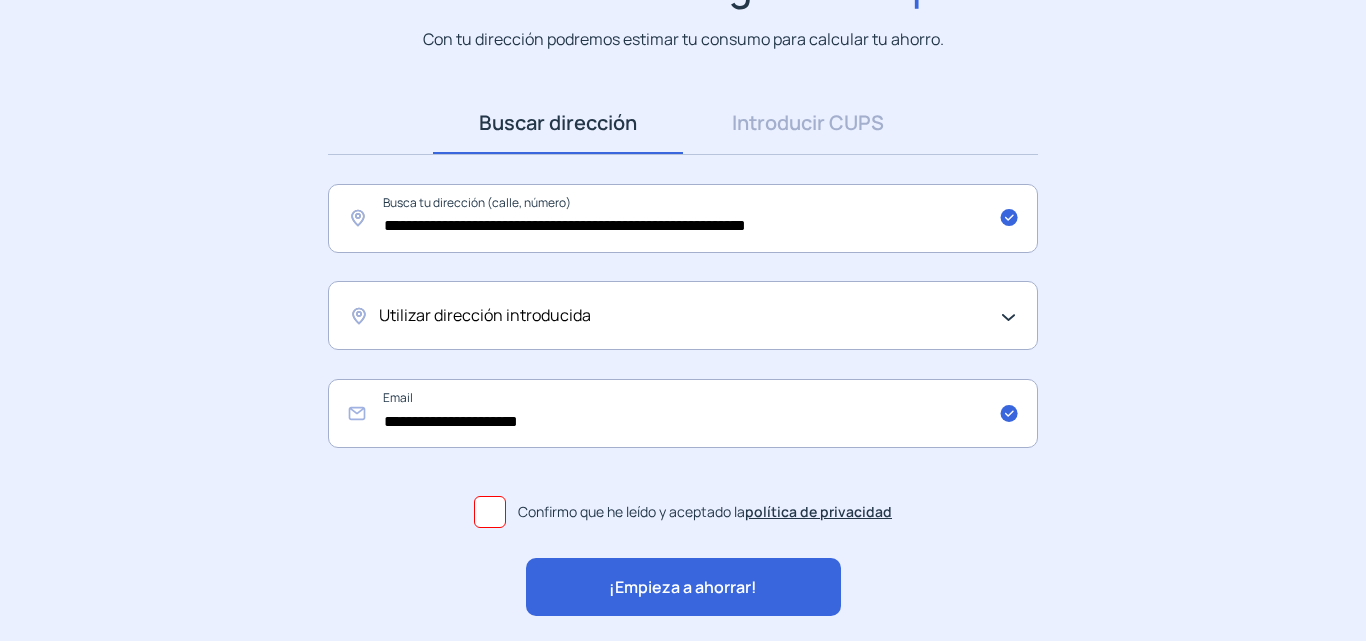scroll, scrollTop: 282, scrollLeft: 0, axis: vertical 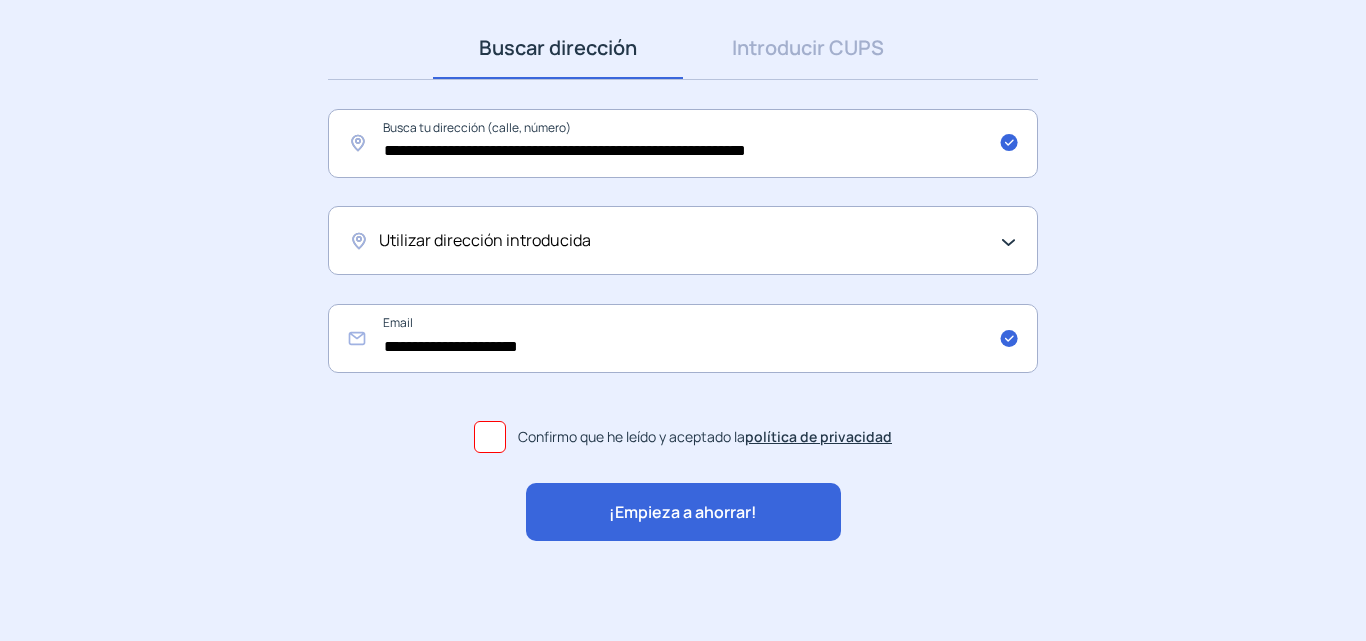 click on "Utilizar dirección introducida" 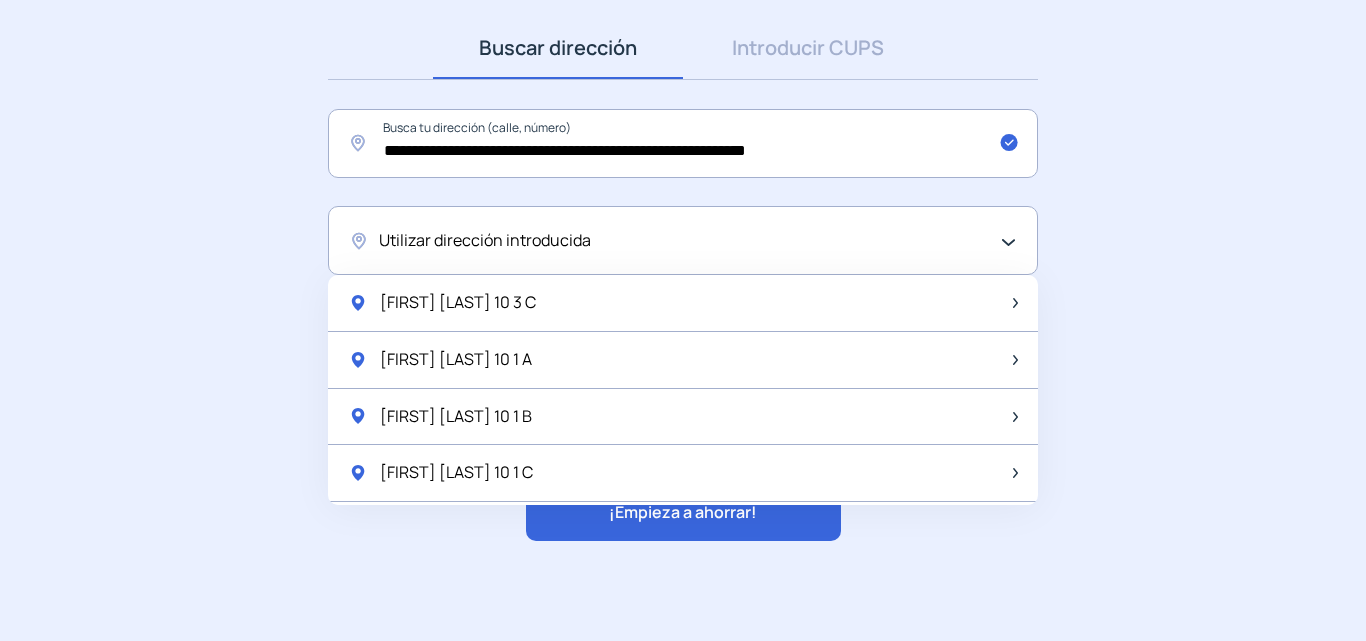 drag, startPoint x: 195, startPoint y: 234, endPoint x: 260, endPoint y: 279, distance: 79.05694 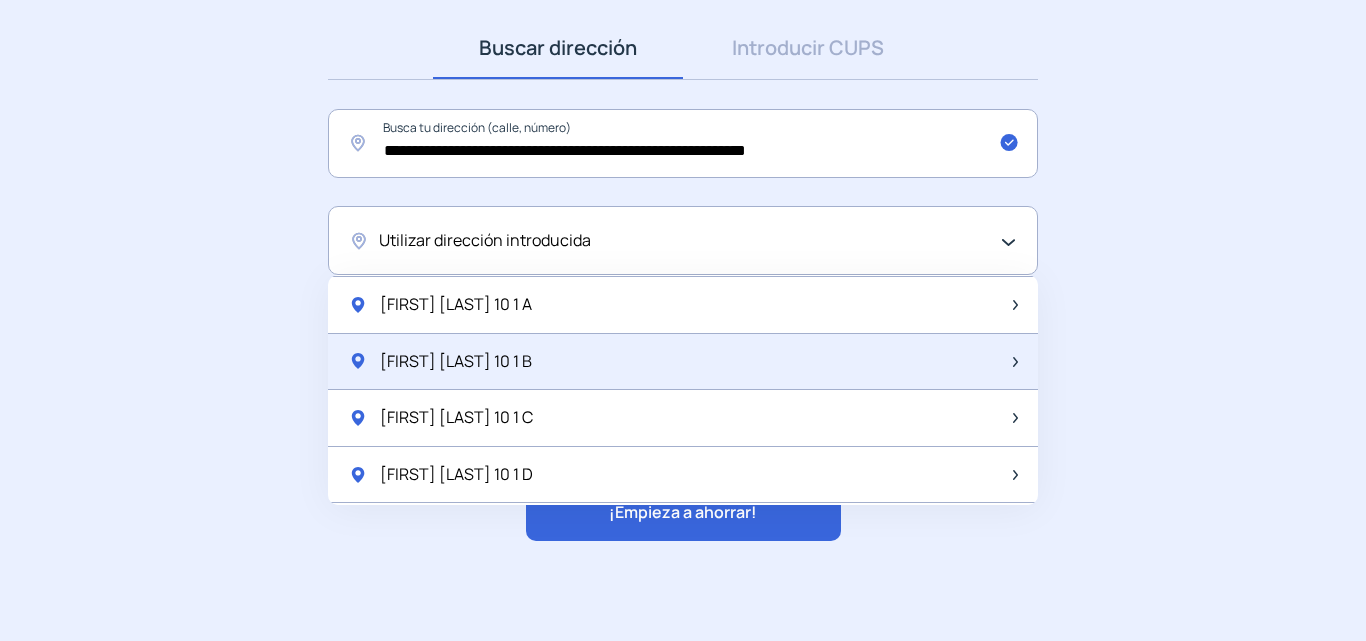 scroll, scrollTop: 200, scrollLeft: 0, axis: vertical 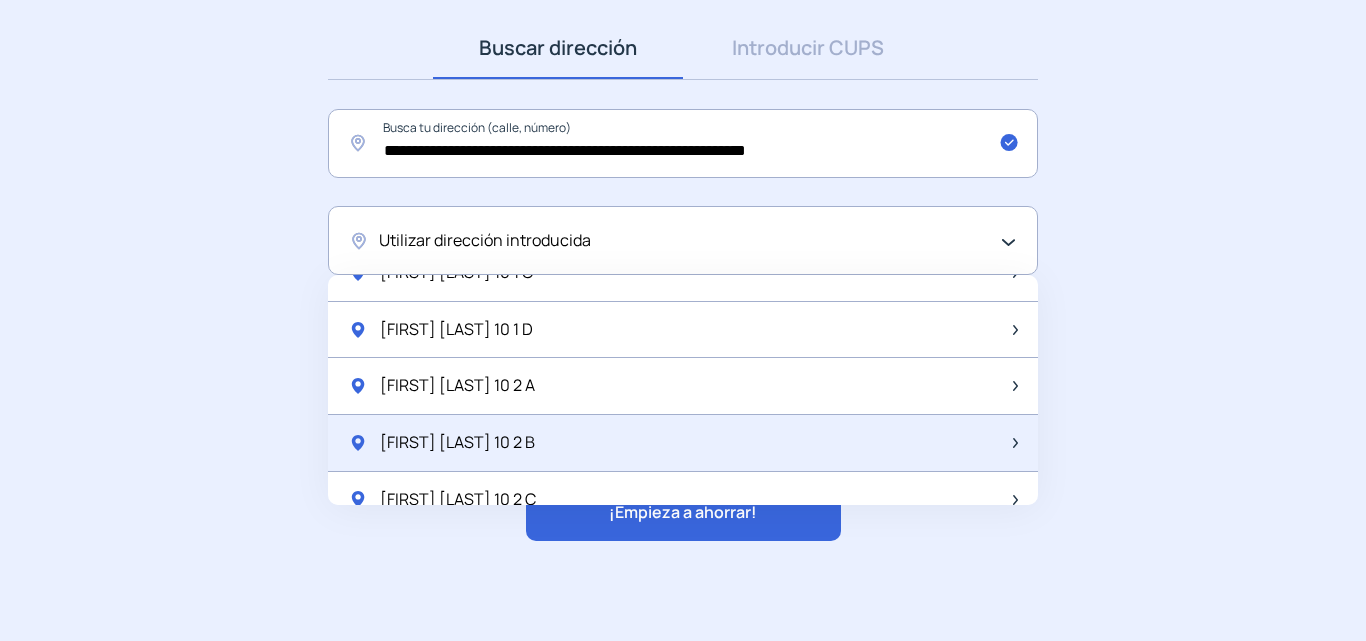 click on "[FIRST] [LAST] 10   2 B" 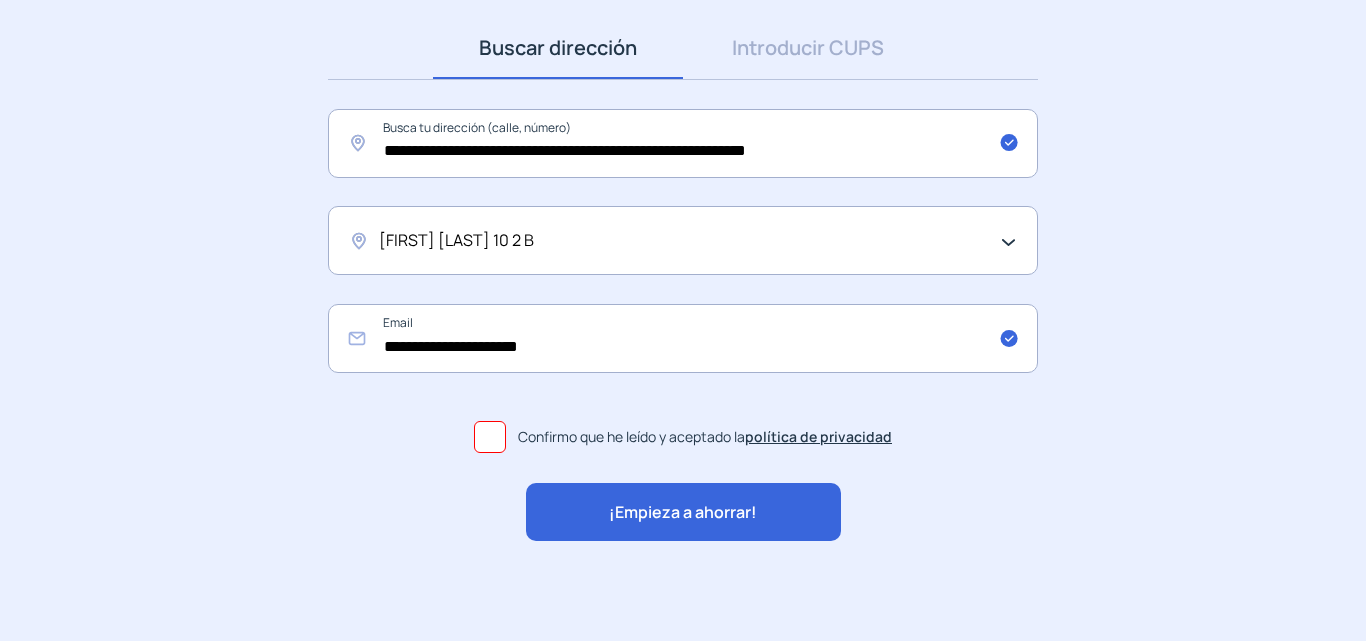 click on "¡Empieza a ahorrar!" 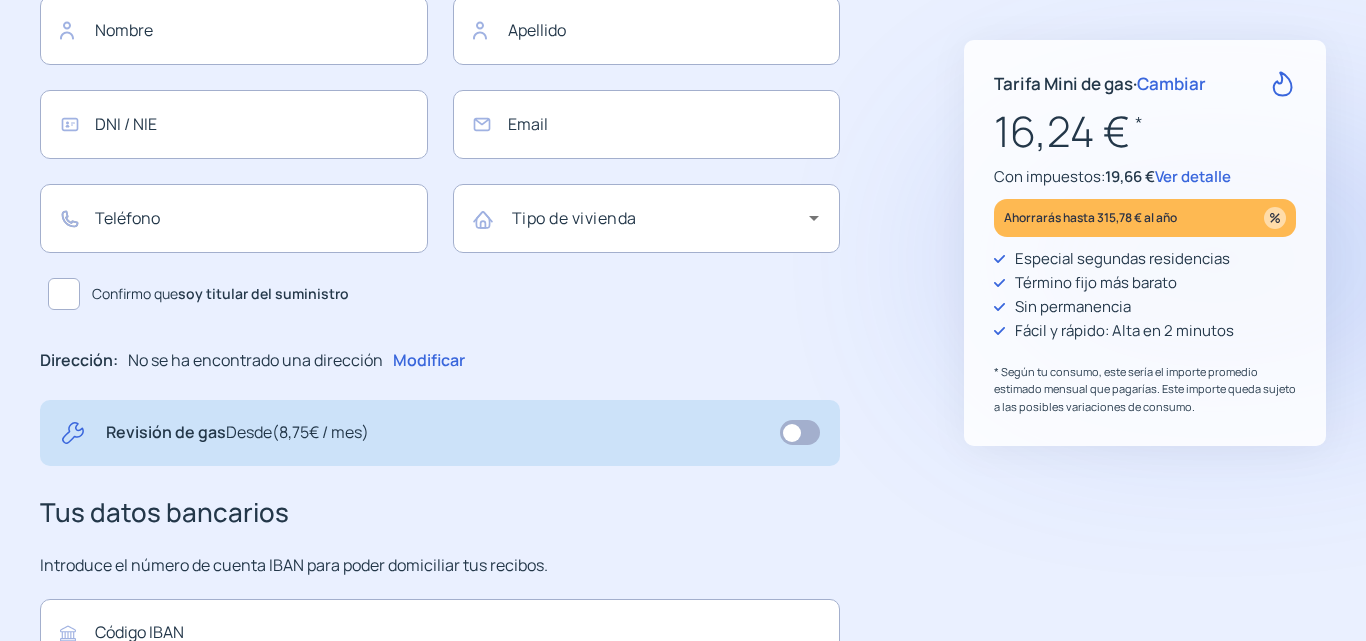 type on "******" 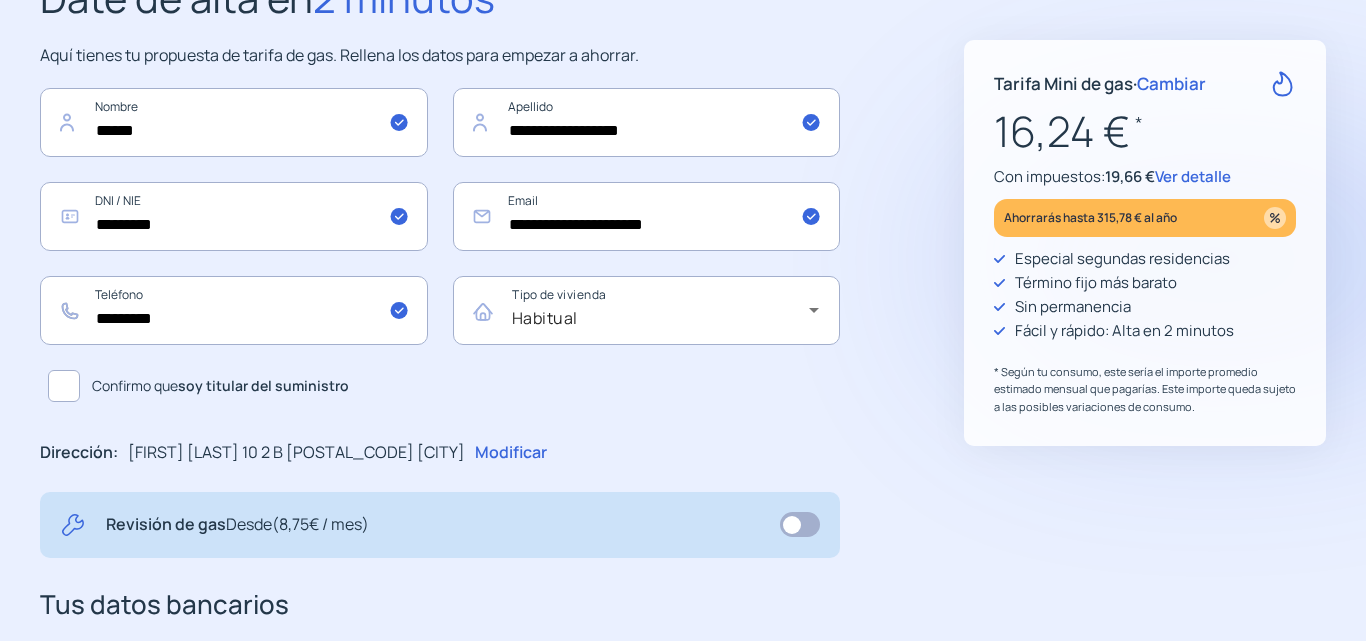 scroll, scrollTop: 300, scrollLeft: 0, axis: vertical 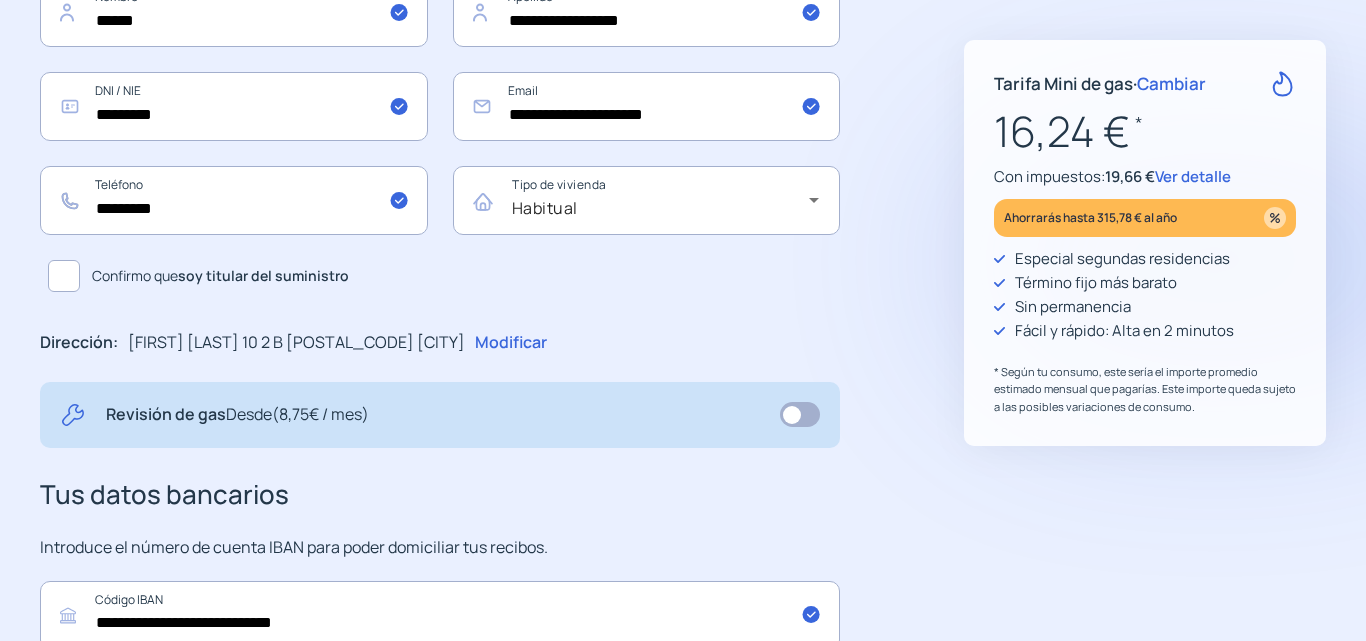 click 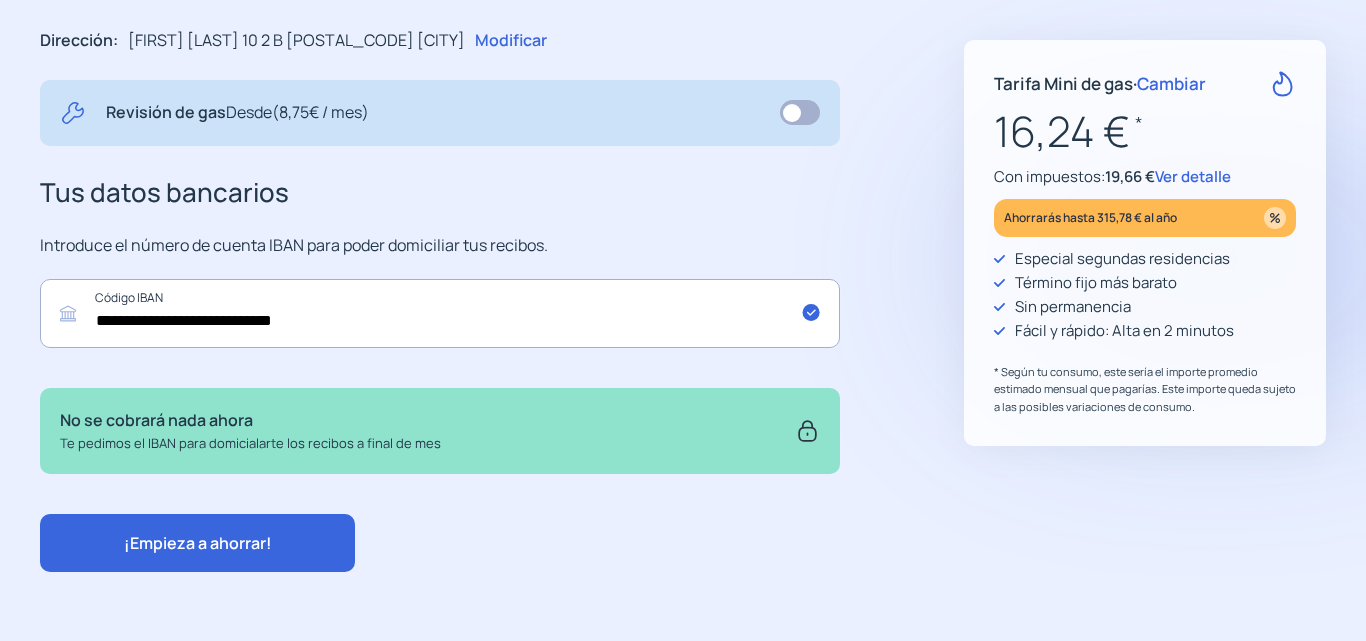 scroll, scrollTop: 603, scrollLeft: 0, axis: vertical 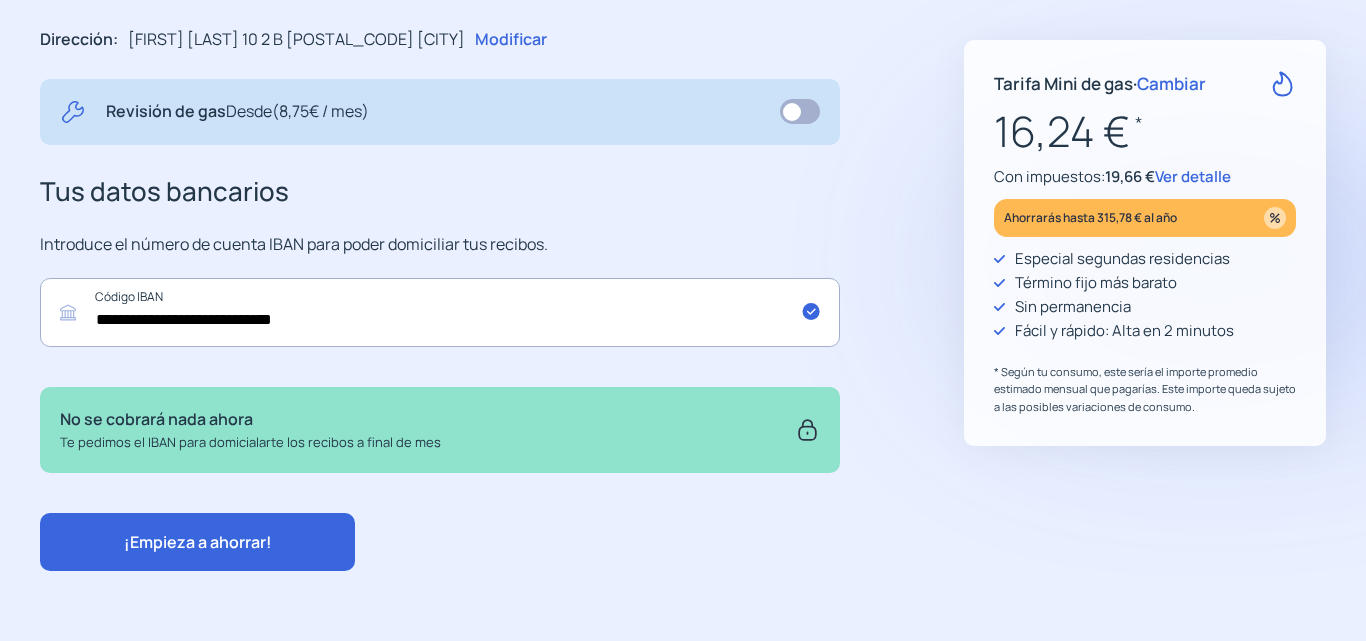 click on "¡Empieza a ahorrar!" 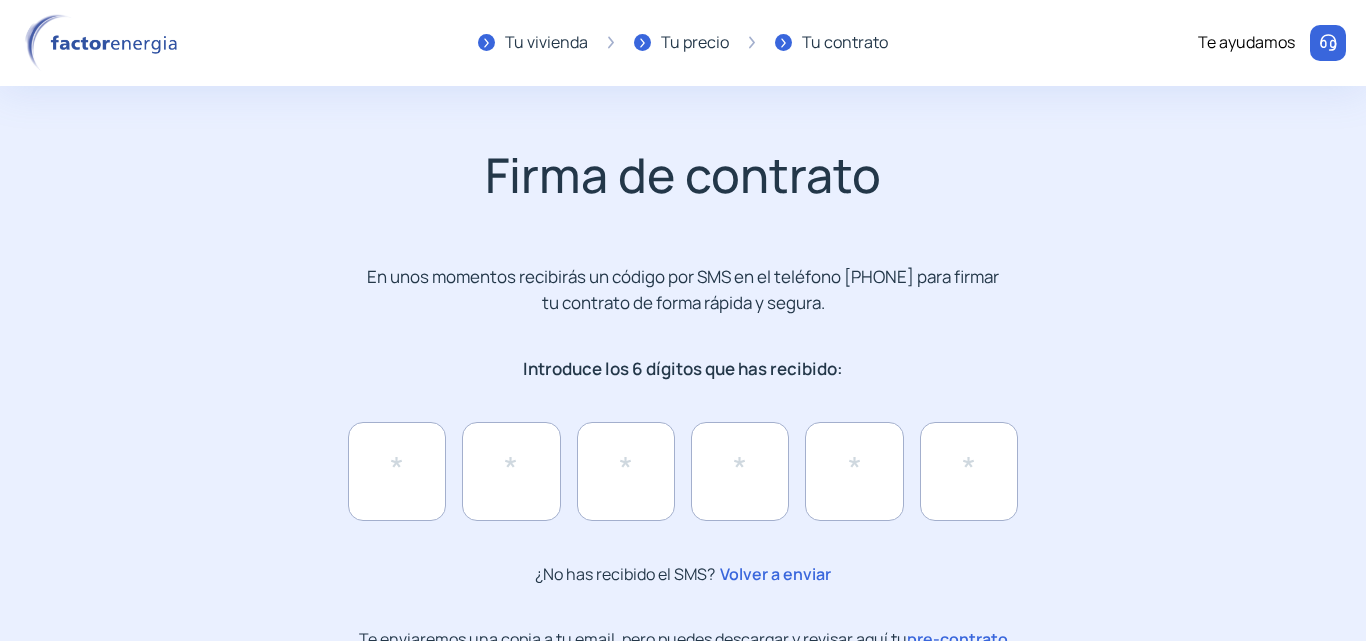 scroll, scrollTop: 100, scrollLeft: 0, axis: vertical 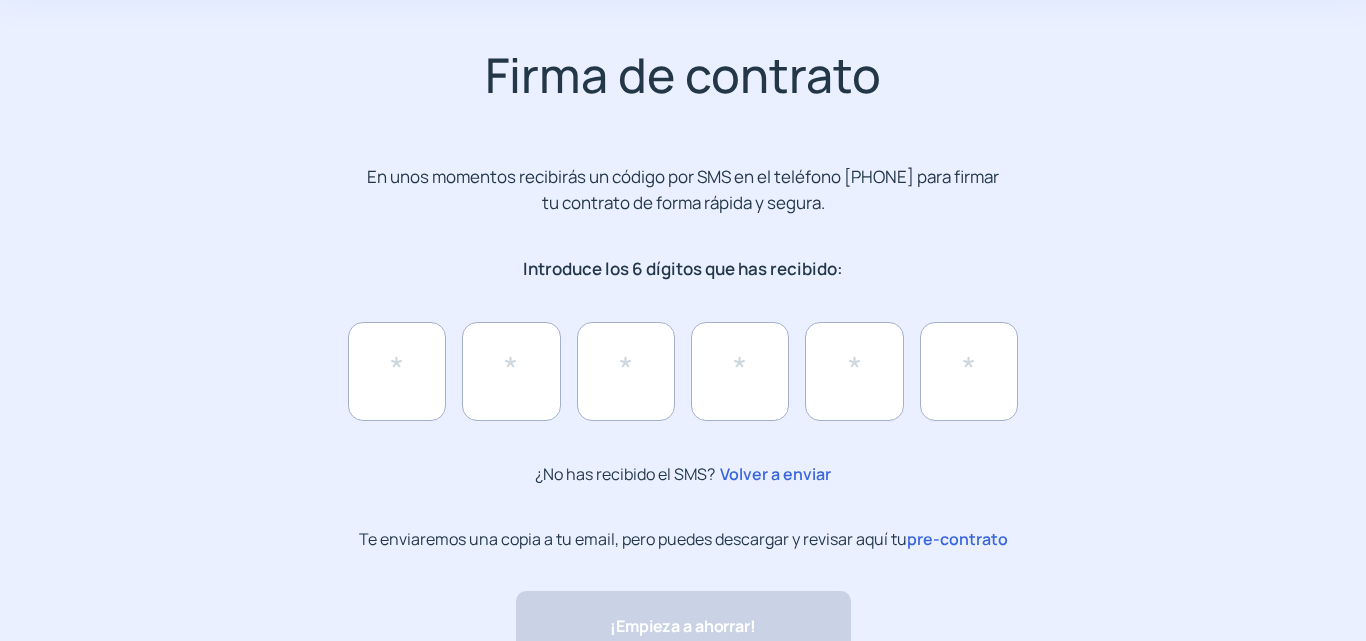 click on "pre-contrato" 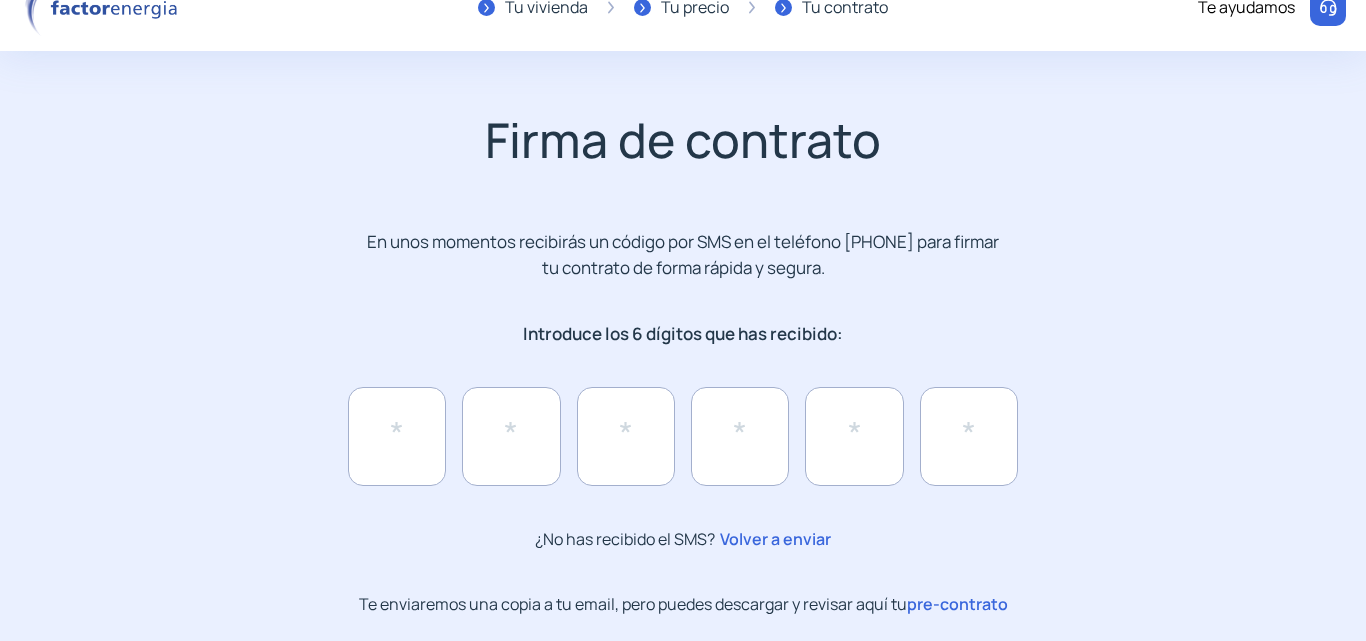 scroll, scrollTop: 0, scrollLeft: 0, axis: both 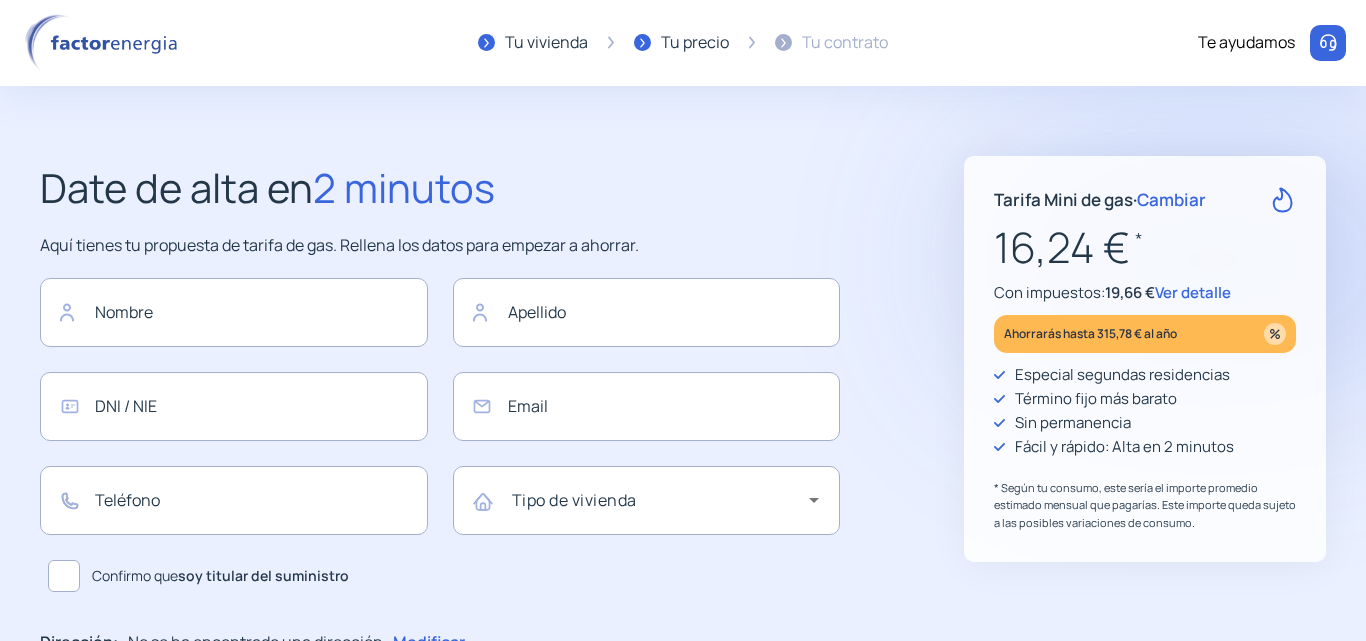 type on "******" 